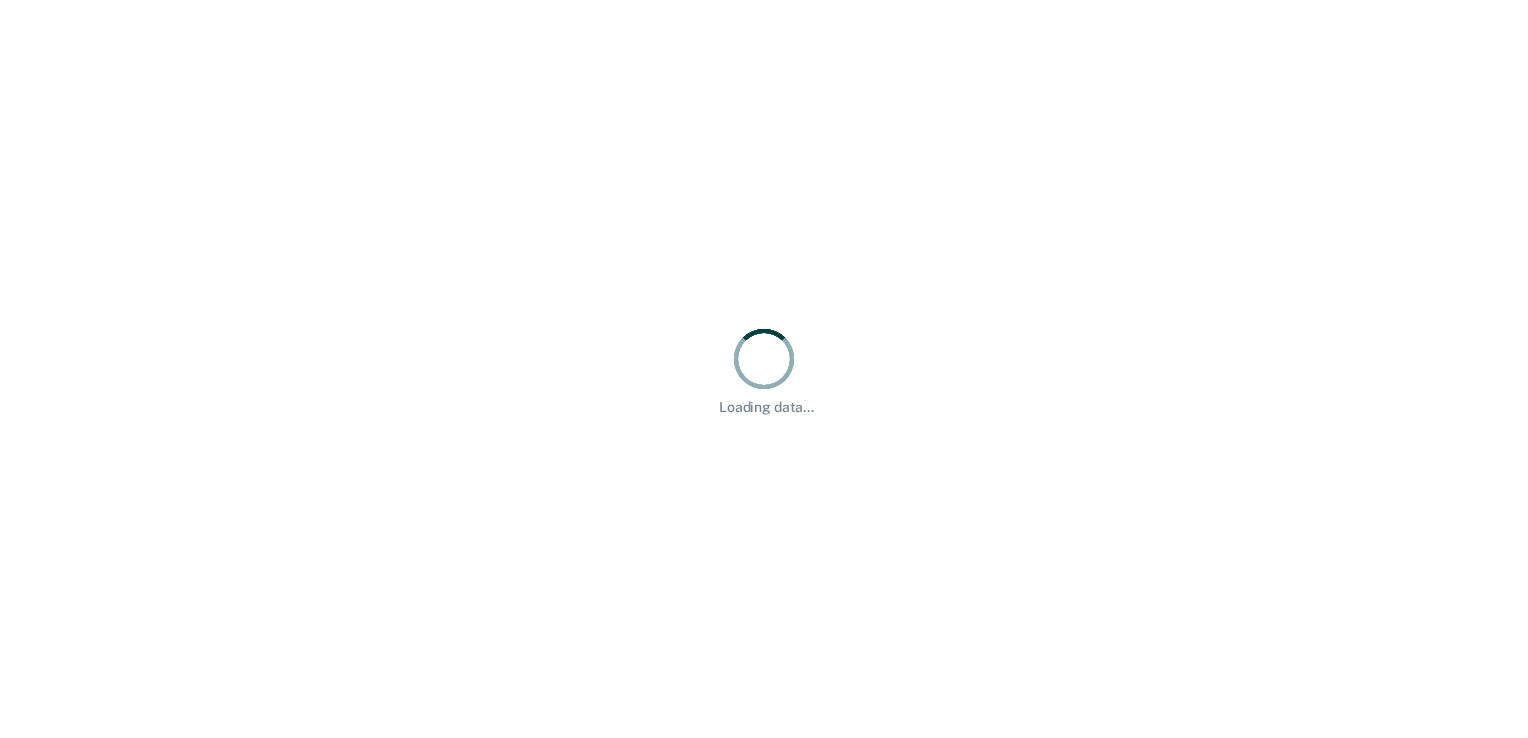 scroll, scrollTop: 0, scrollLeft: 0, axis: both 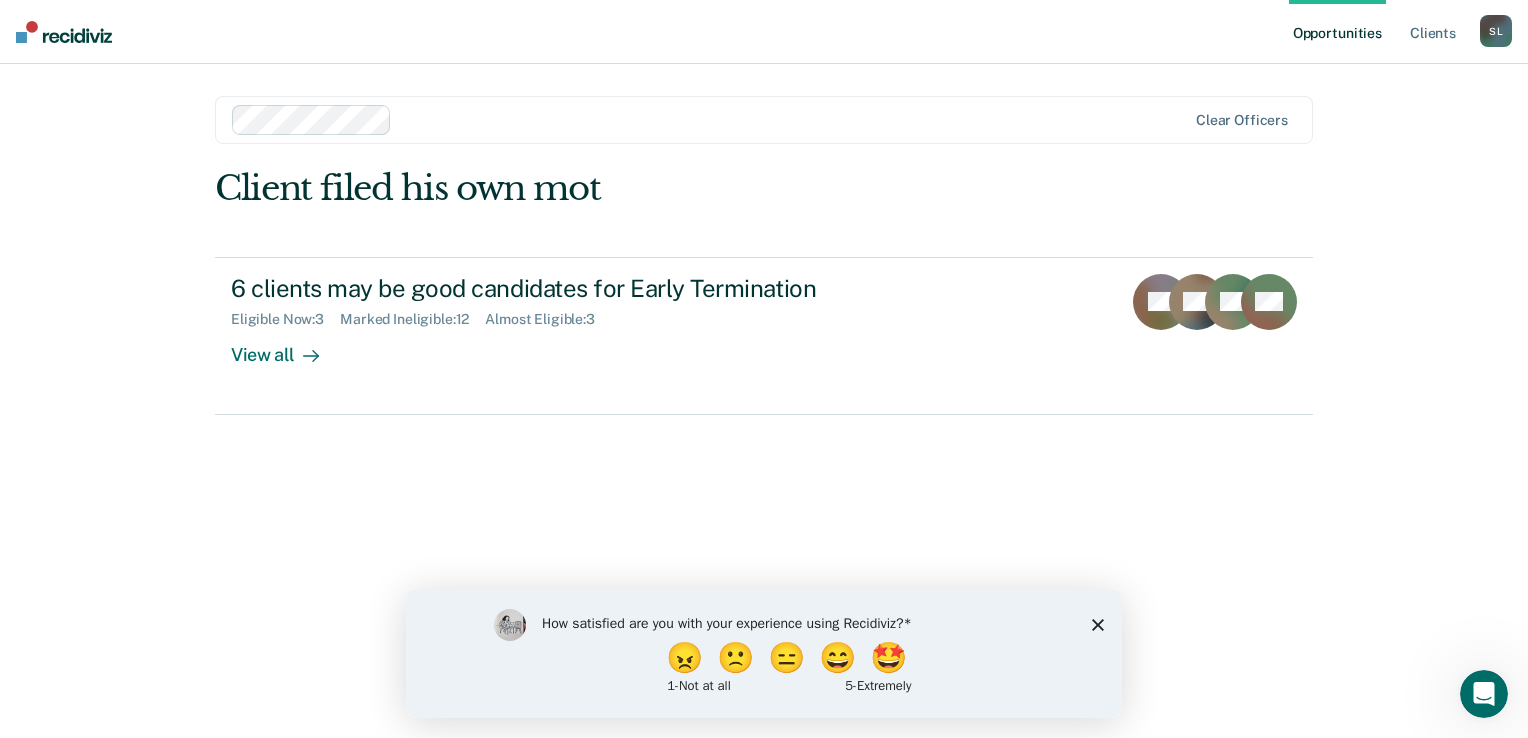 click 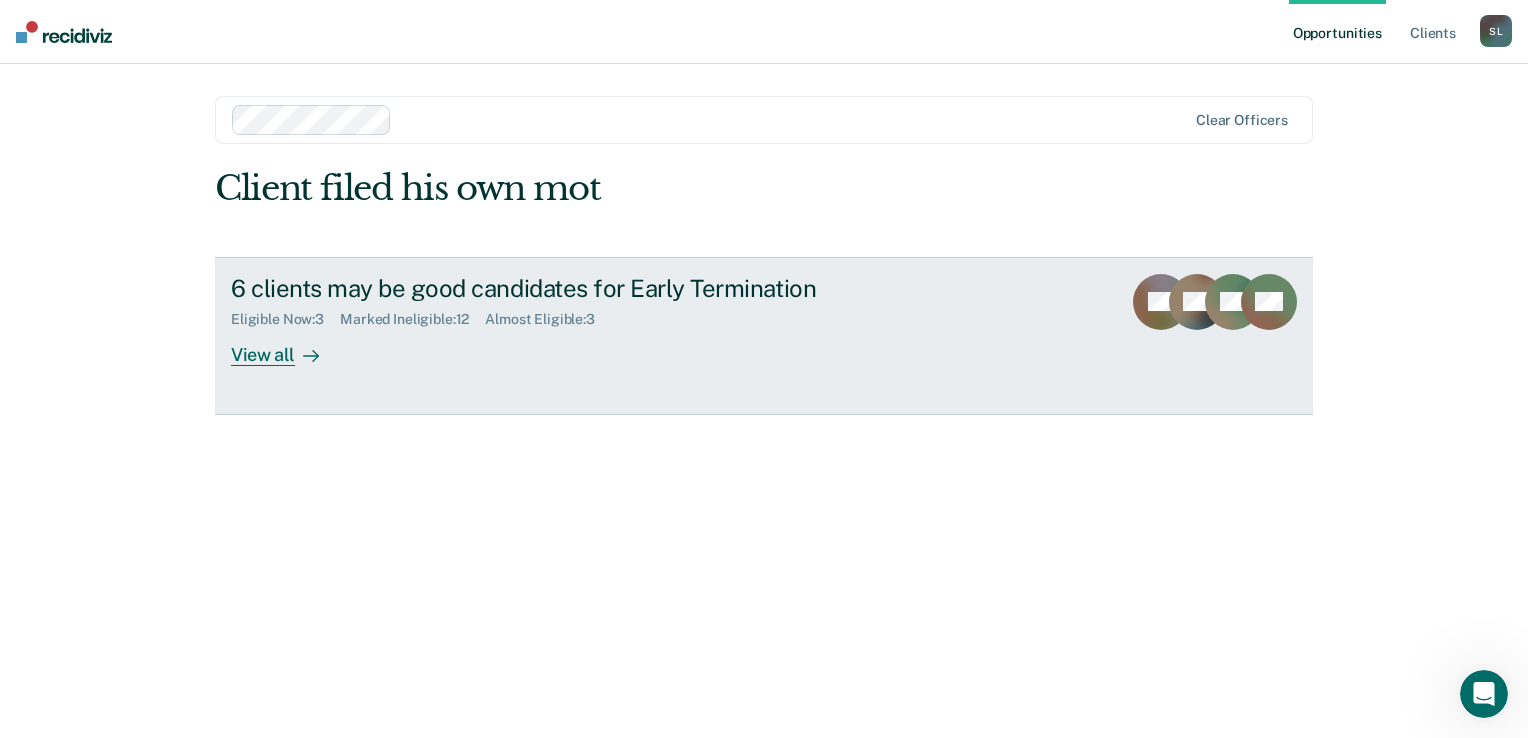 click on "View all" at bounding box center [287, 346] 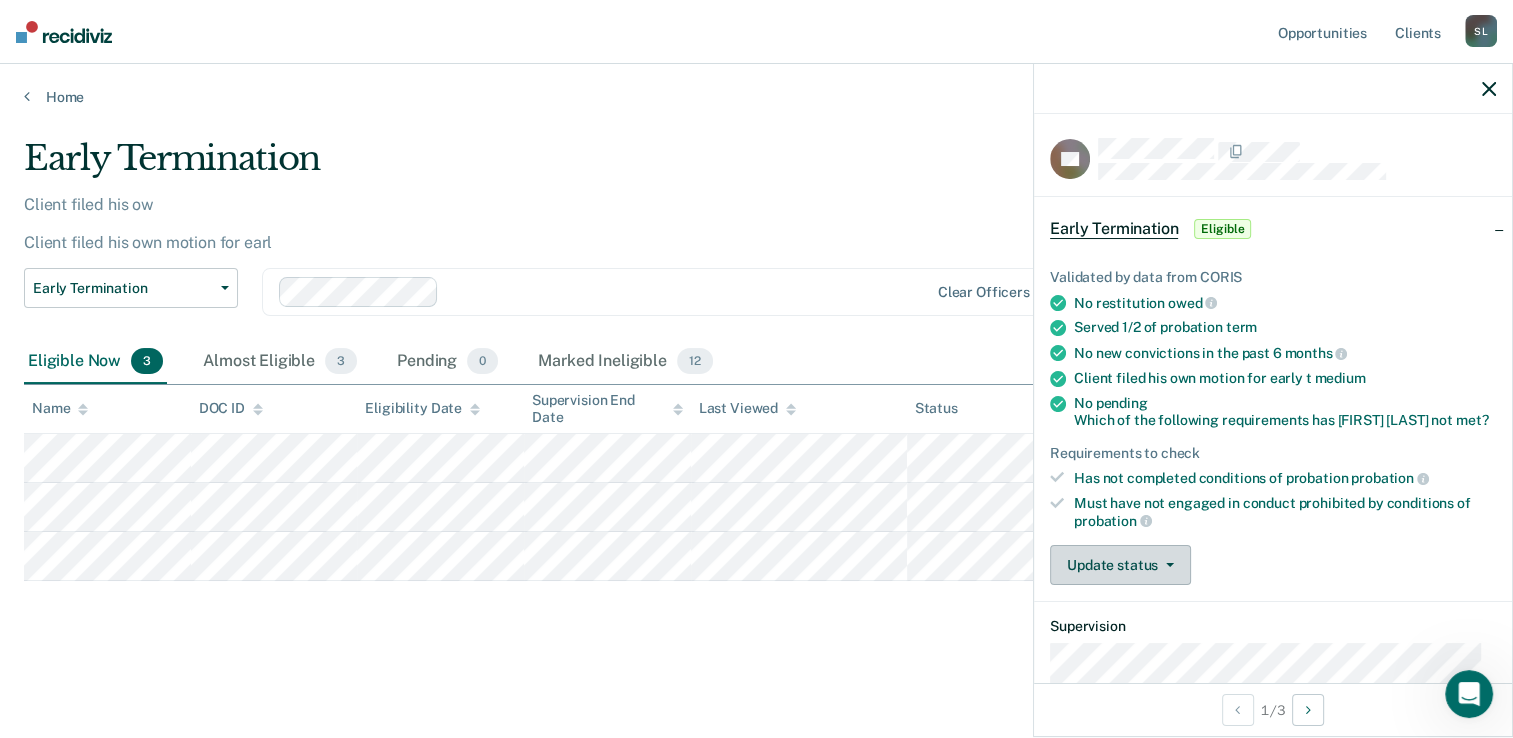 click on "Update status" at bounding box center (1120, 565) 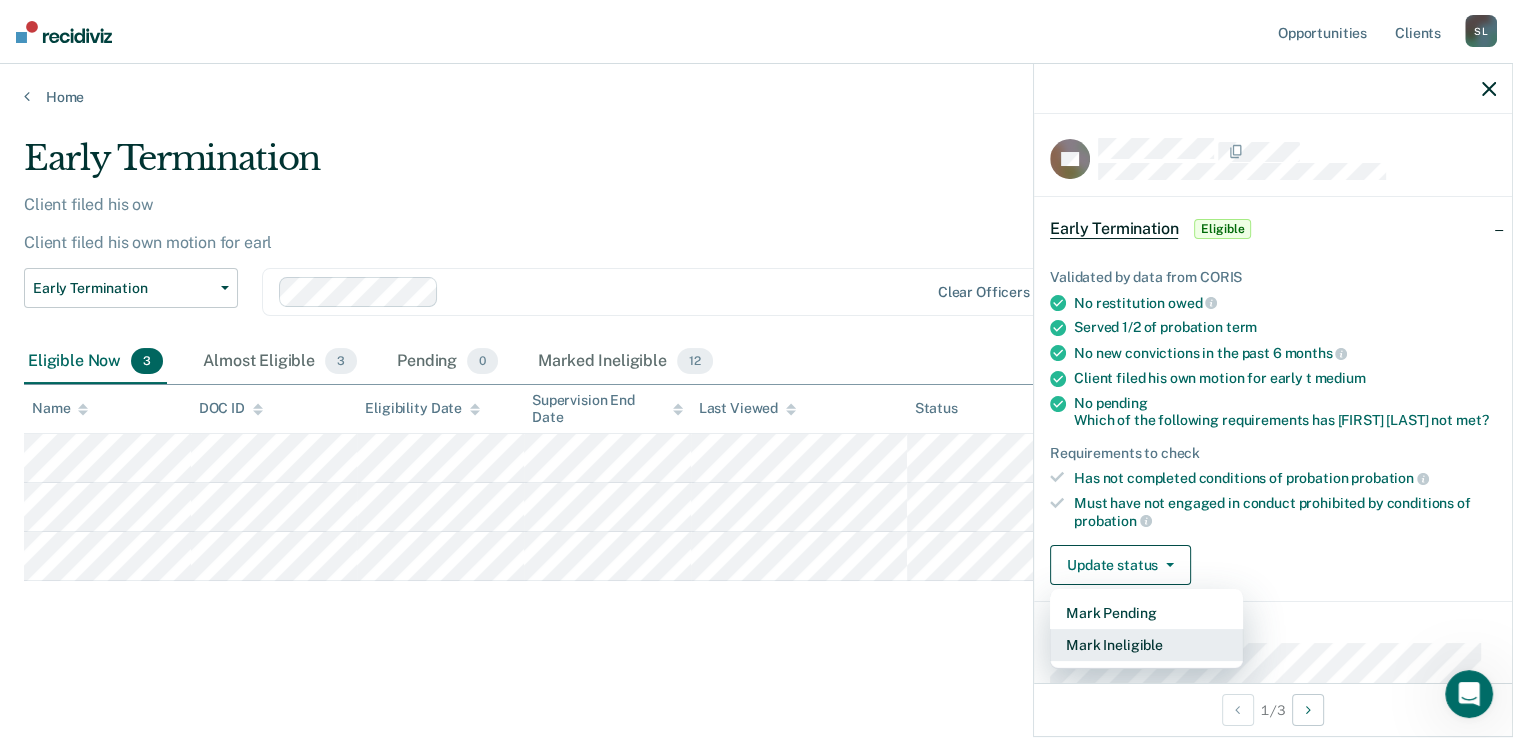 click on "Mark Ineligible" at bounding box center (1146, 645) 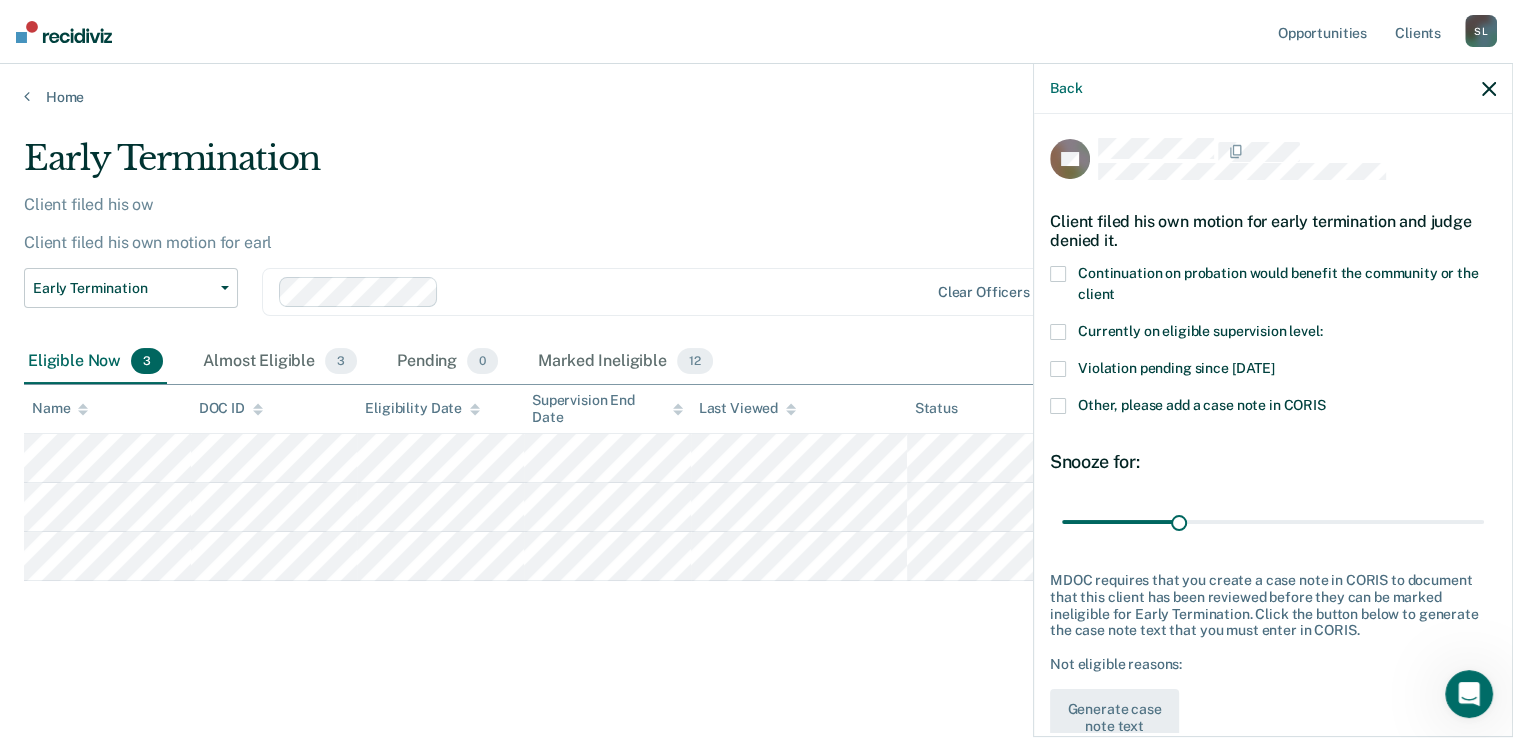 click at bounding box center [1058, 406] 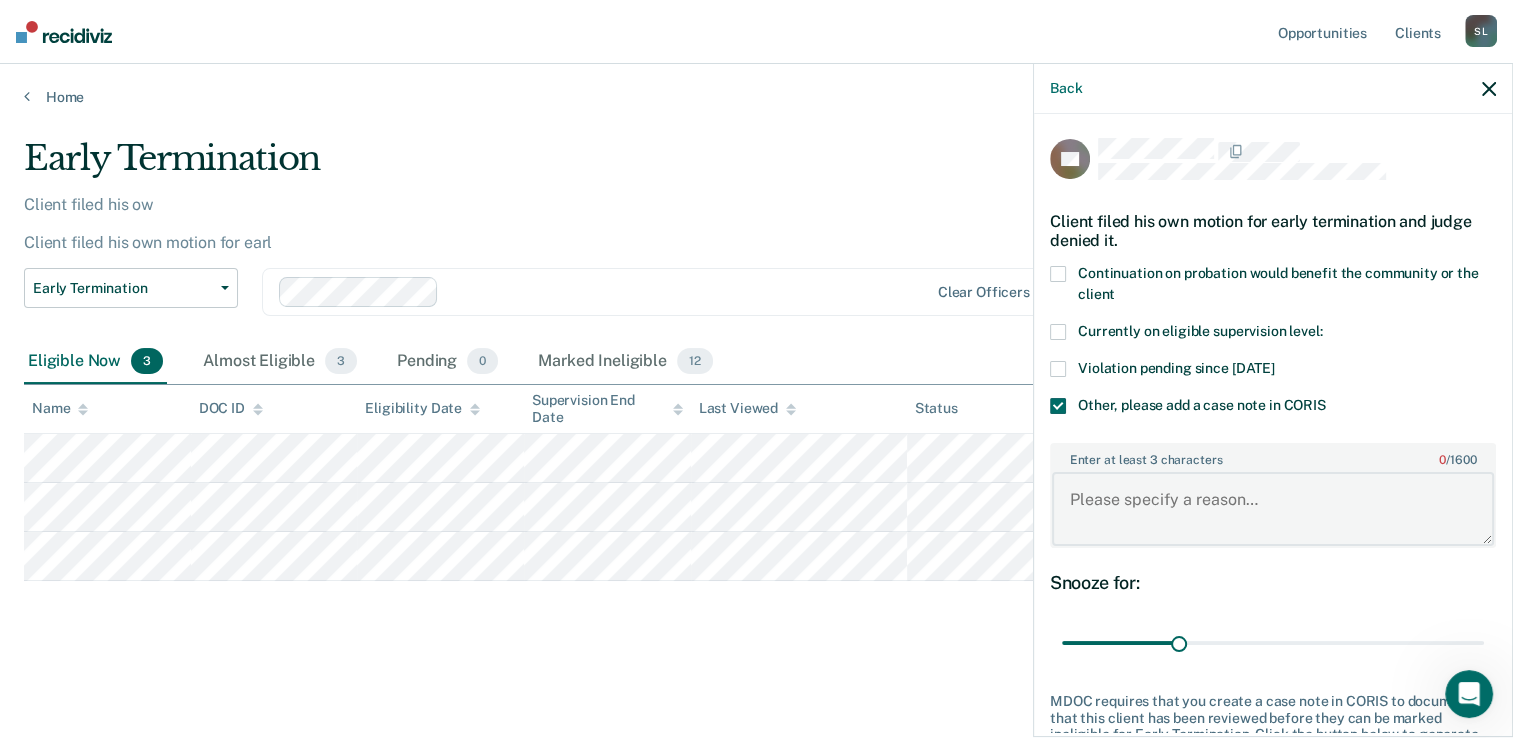 click on "Enter at least 3 characters 0  /  1600" at bounding box center (1273, 509) 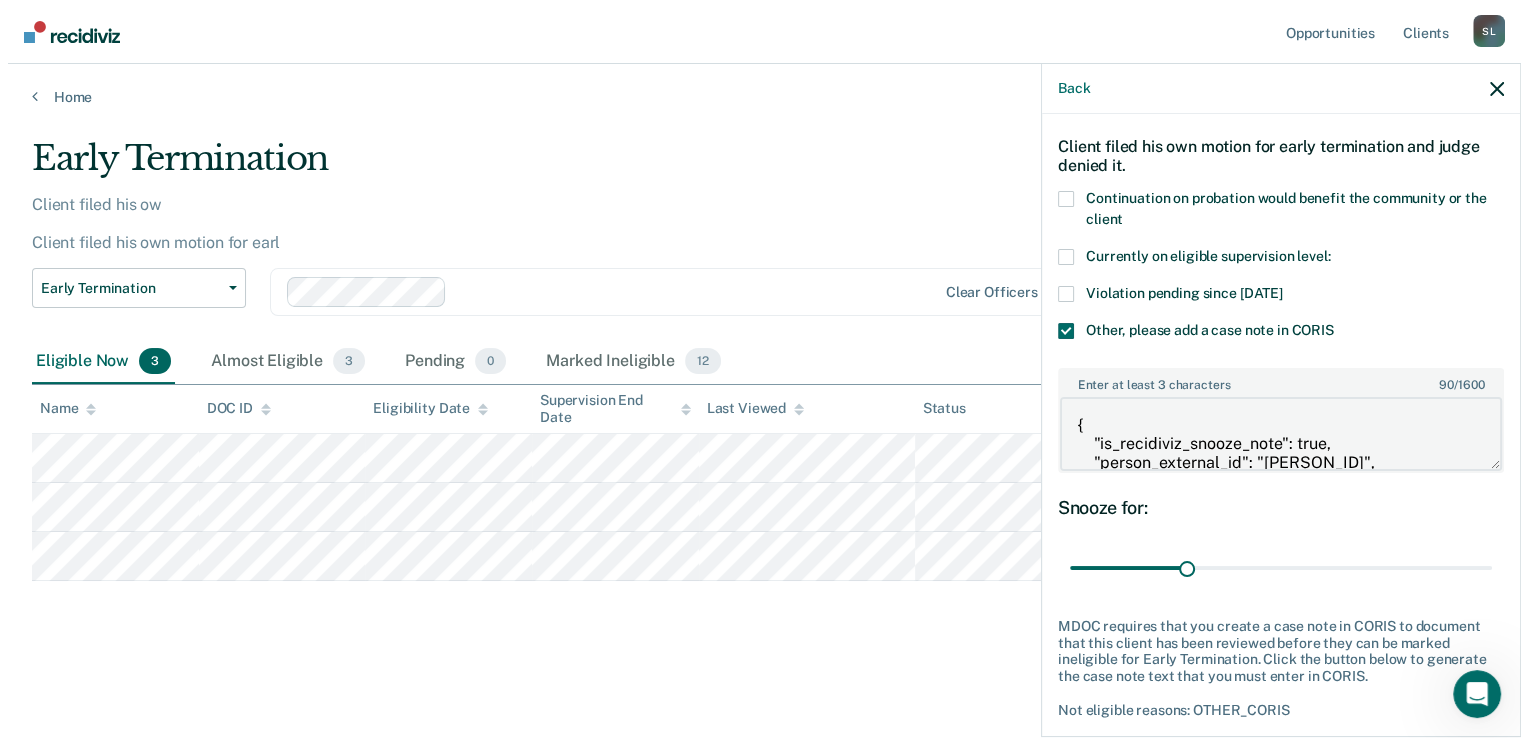 scroll, scrollTop: 165, scrollLeft: 0, axis: vertical 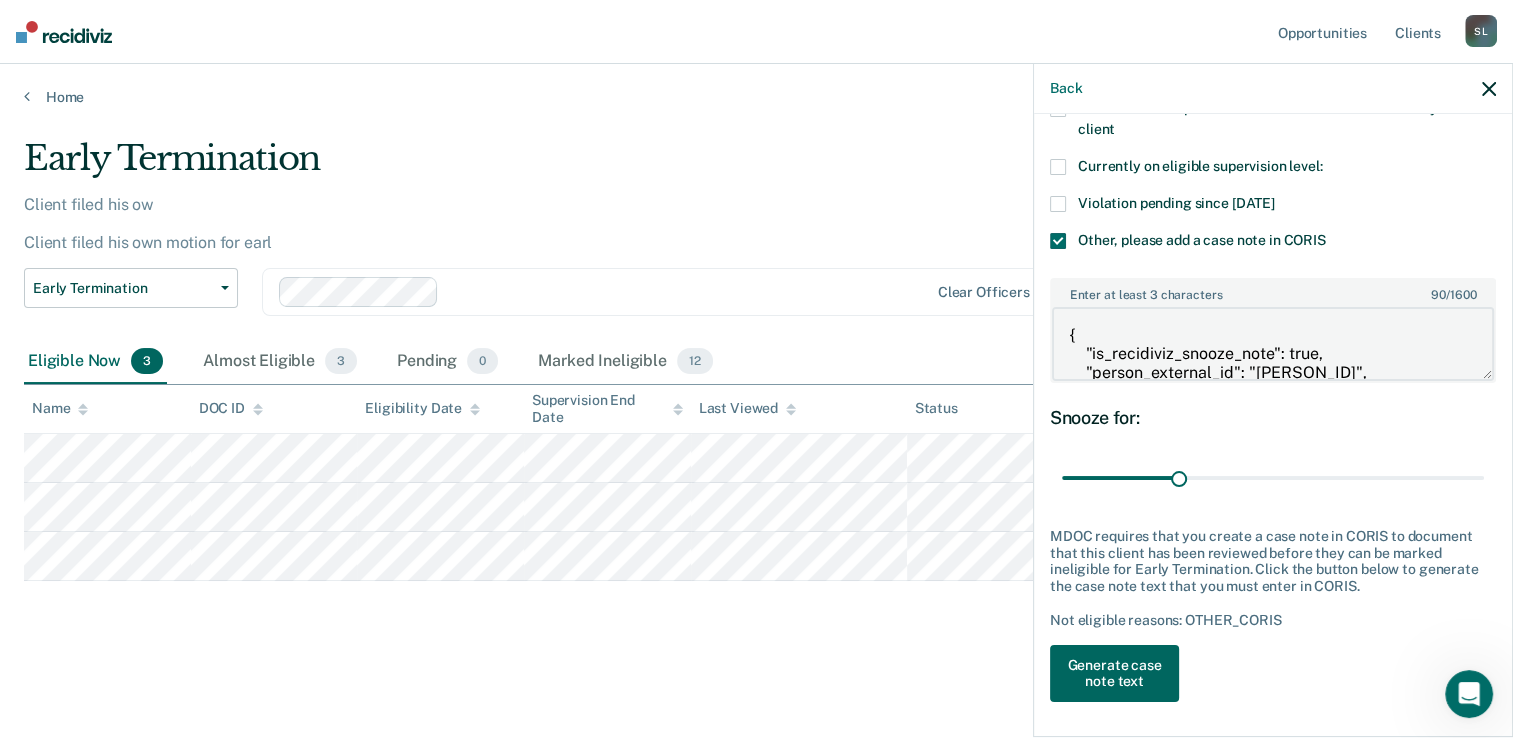 type on "{
"is_recidiviz_snooze_note": true,
"person_external_id": "[PERSON_ID]",
"opportunity_type": "usMeEarlyTermination",
"officer_email": "[EMAIL]",
"start_date": "[DATE]",
"end_date": "[DATE]",
"denial_reasons": [
"COMPLETION"
],
"other_text": ""
}" 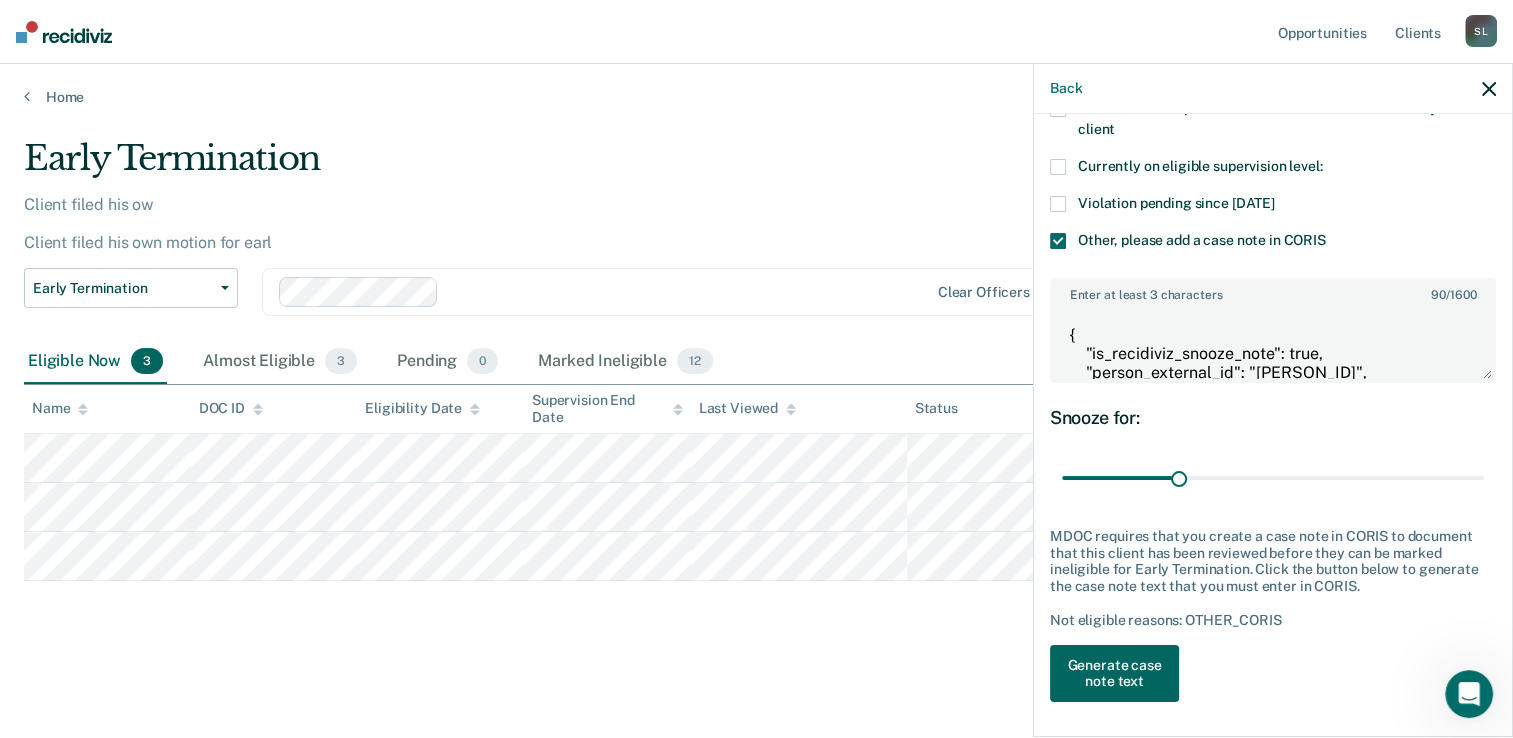 click on "Generate case note text" at bounding box center [1114, 674] 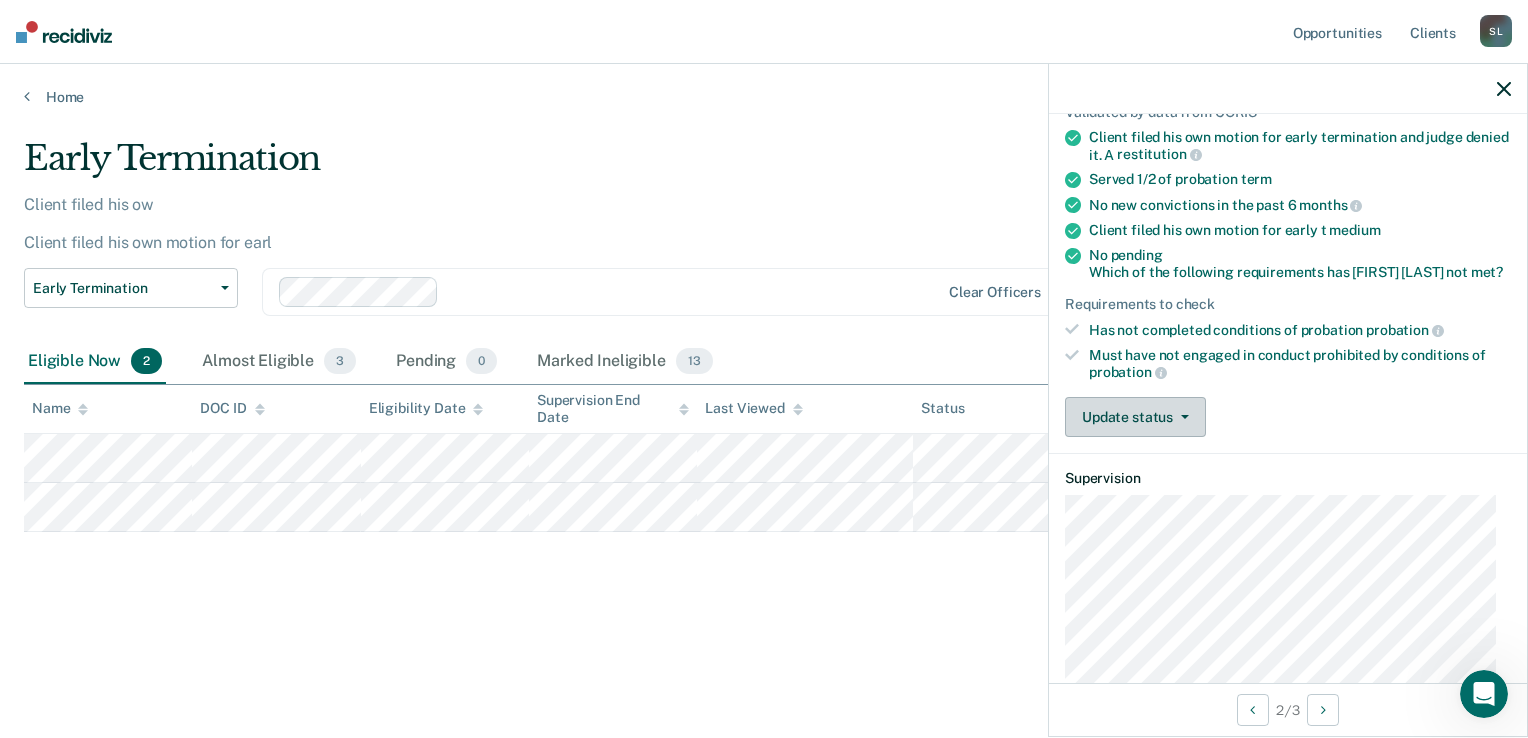 click on "Update status" at bounding box center (1135, 417) 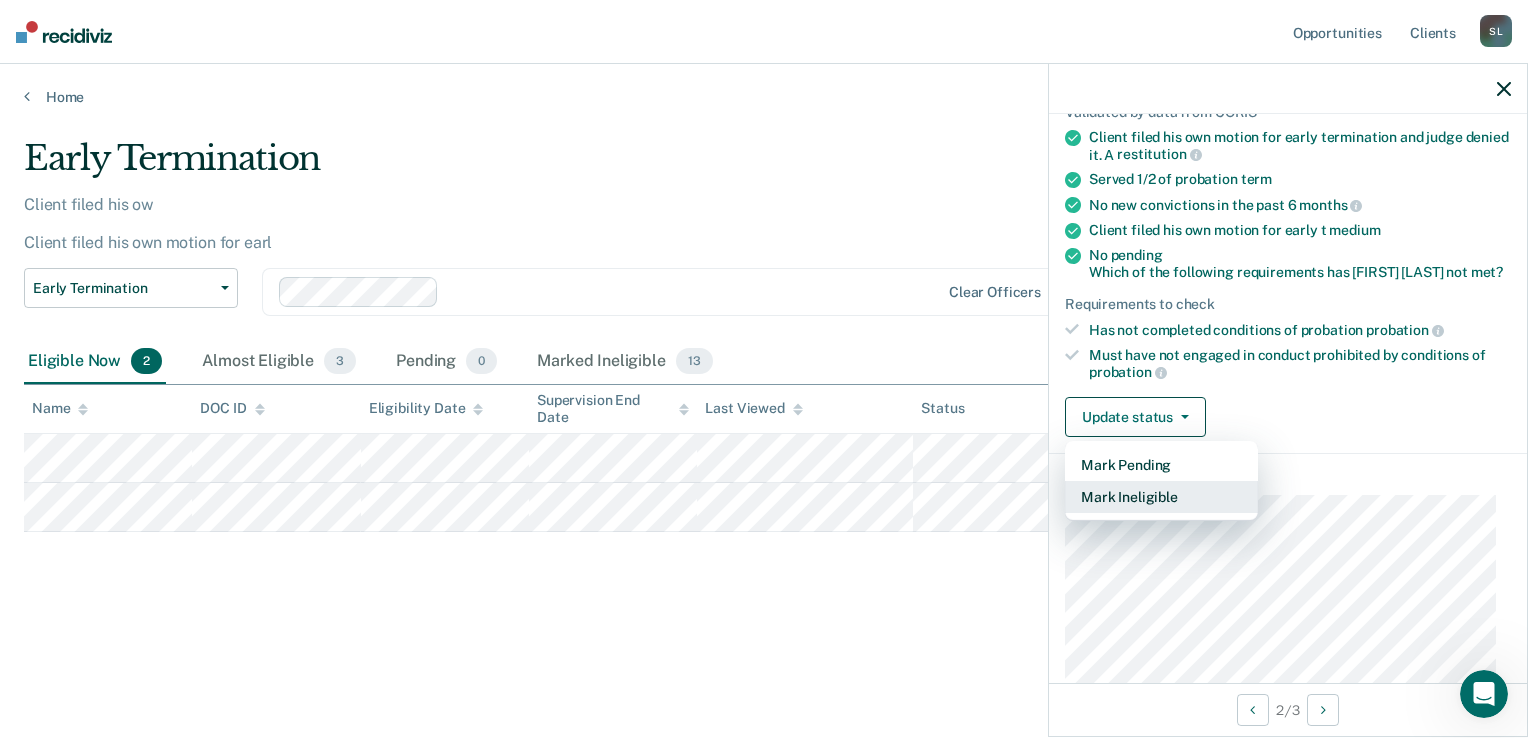 click on "Mark Ineligible" at bounding box center [1161, 497] 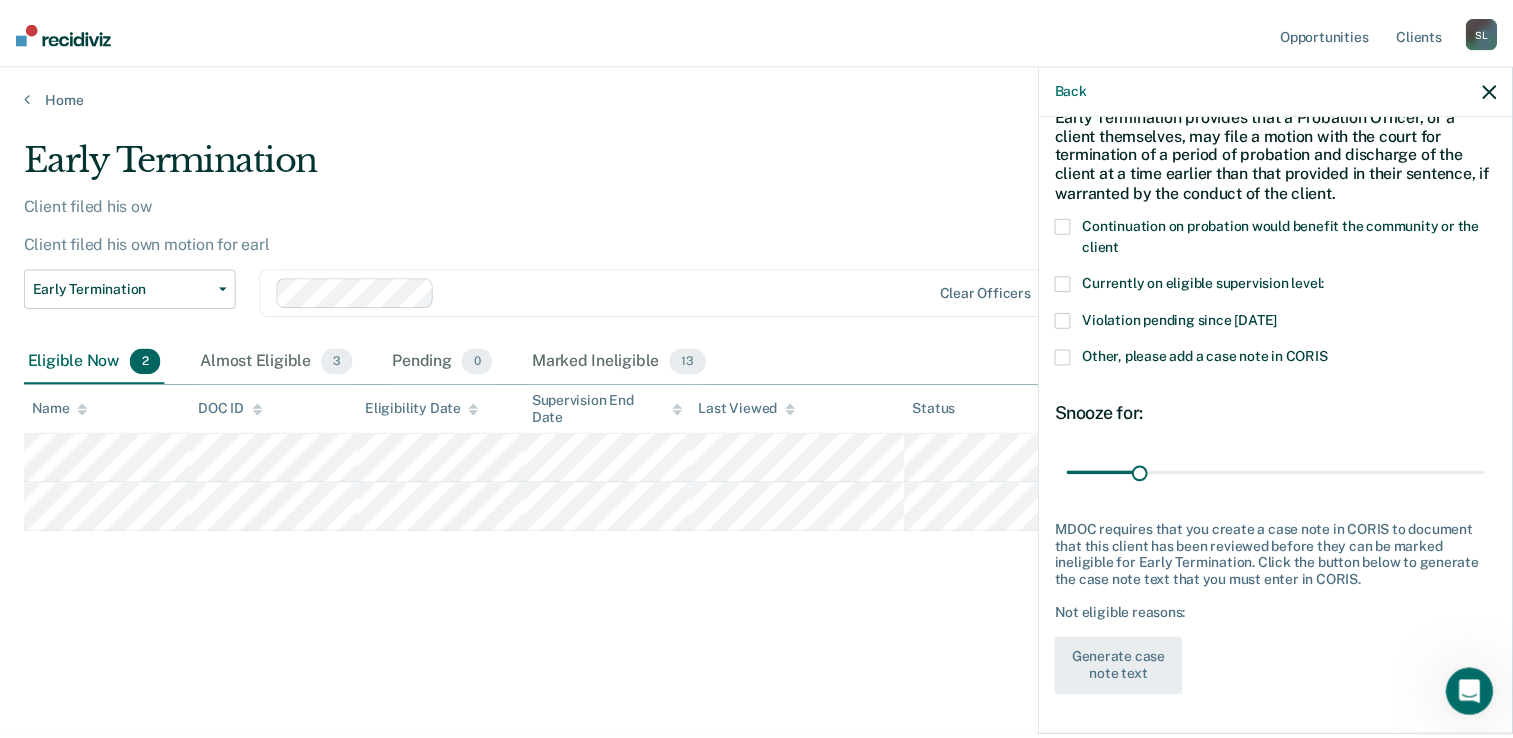scroll, scrollTop: 46, scrollLeft: 0, axis: vertical 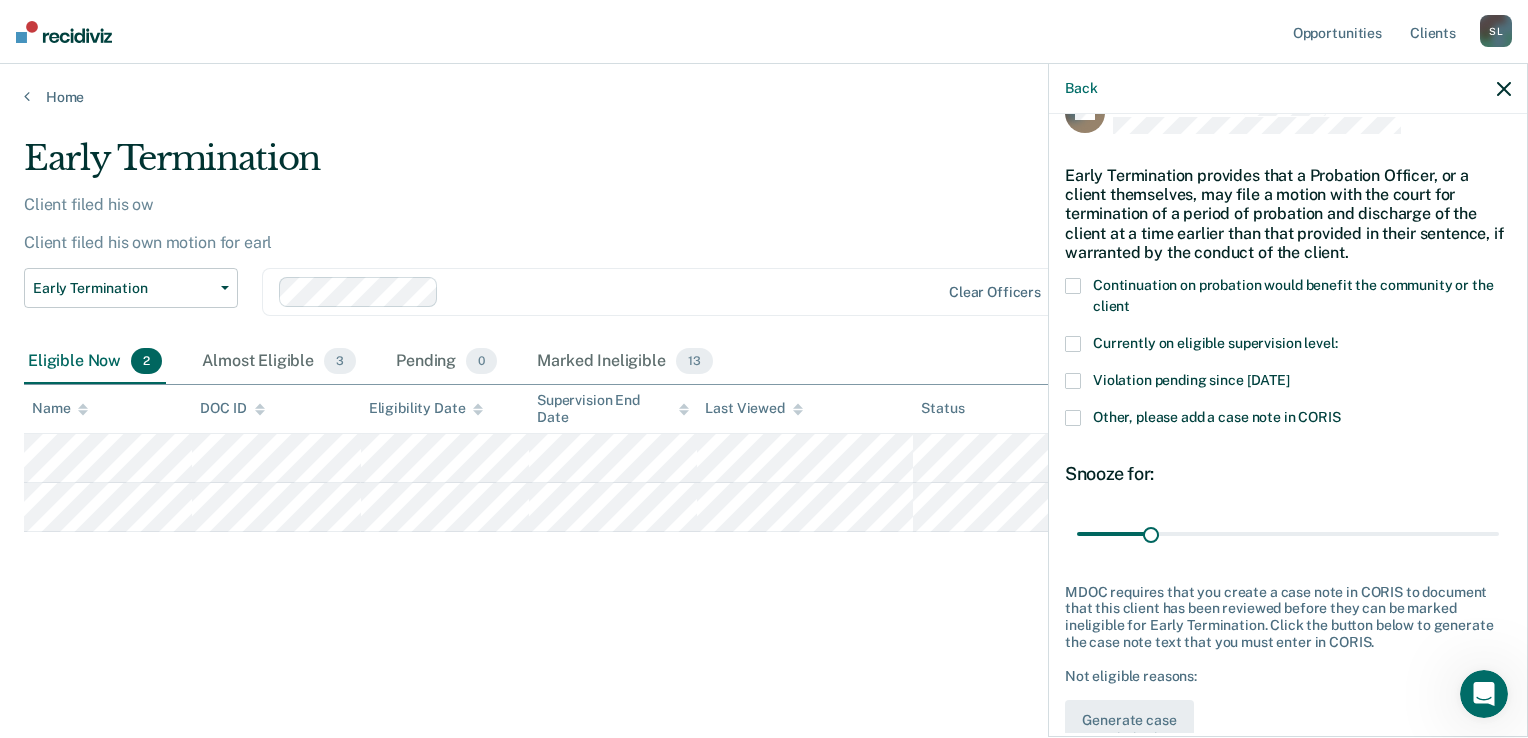 click at bounding box center [1073, 286] 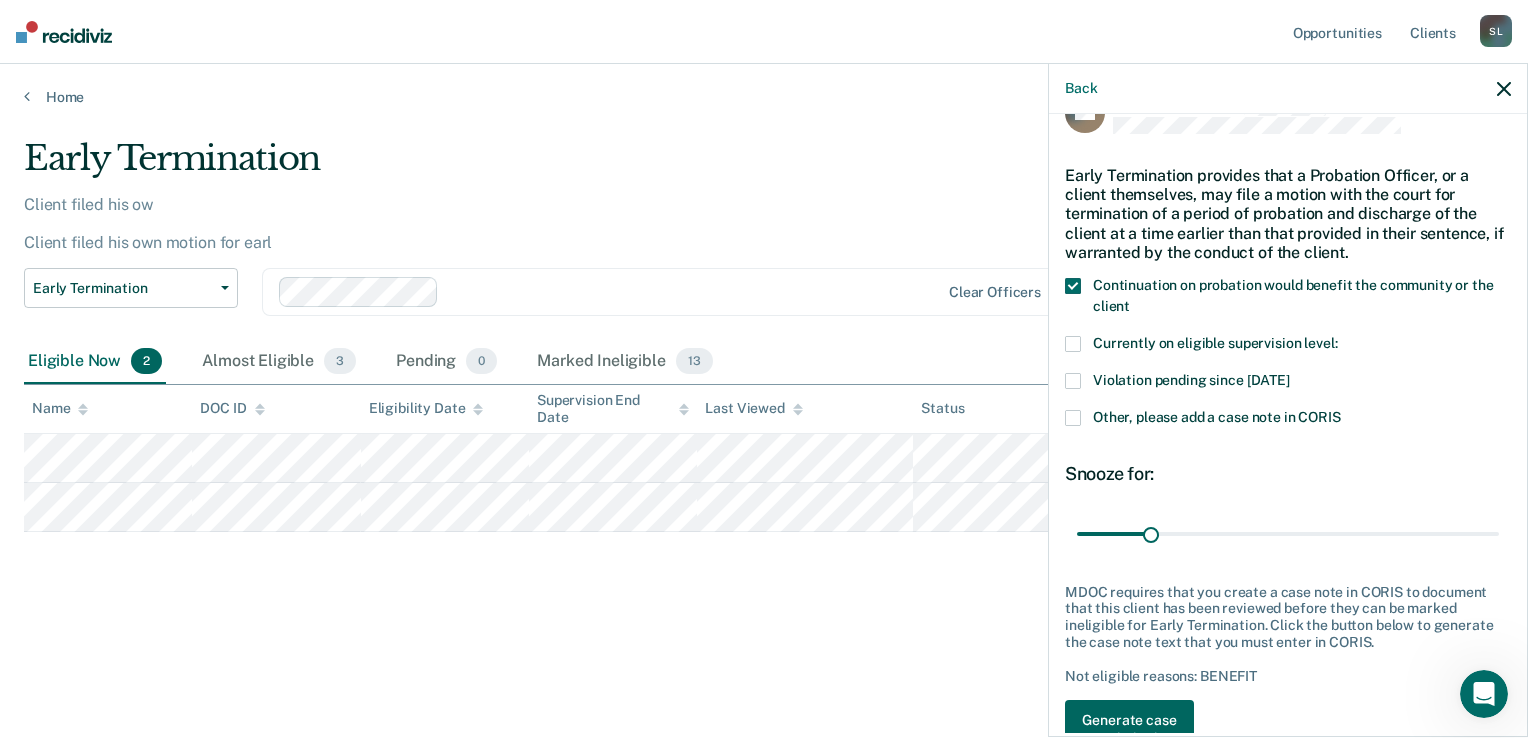 click on "Generate case note text" at bounding box center [1129, 729] 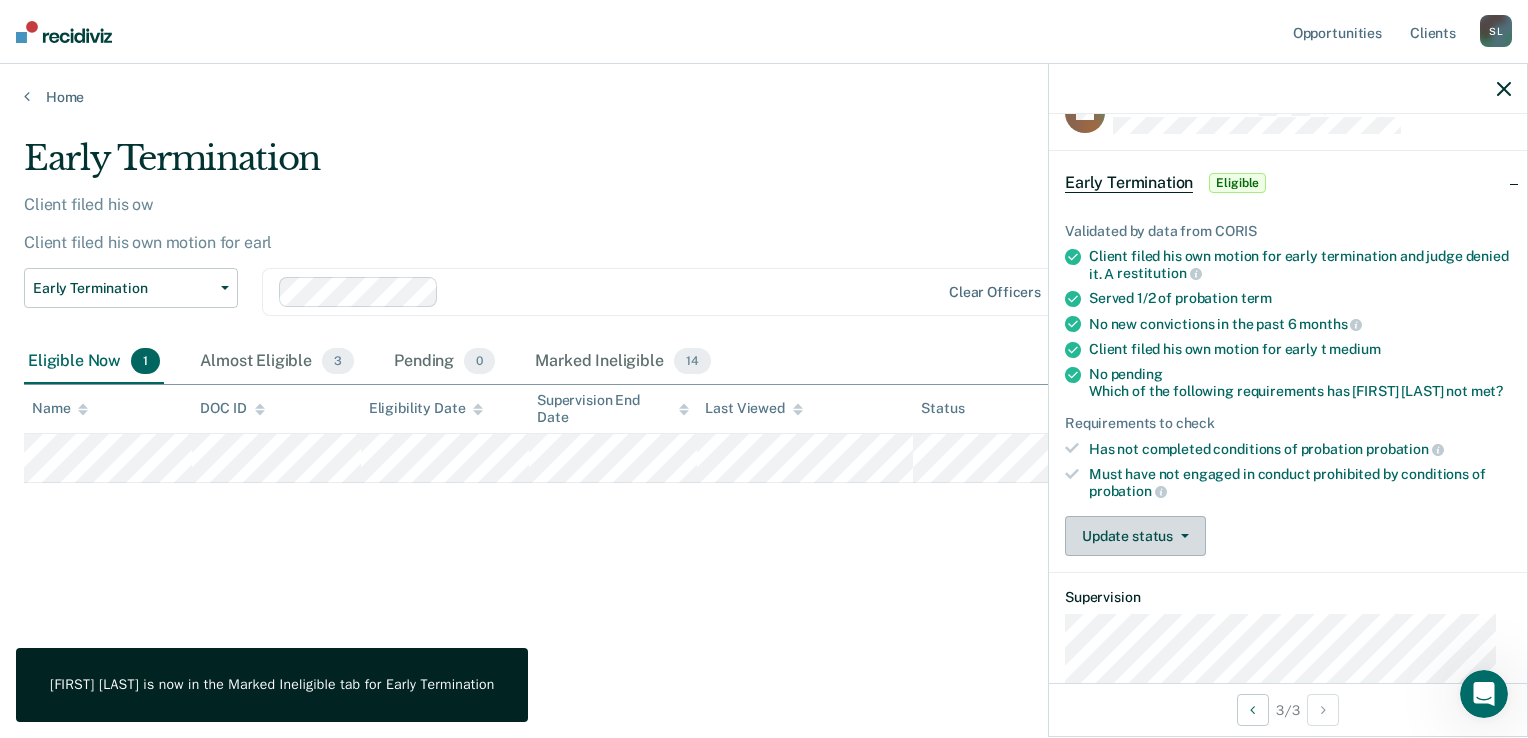 click on "Update status" at bounding box center (1135, 536) 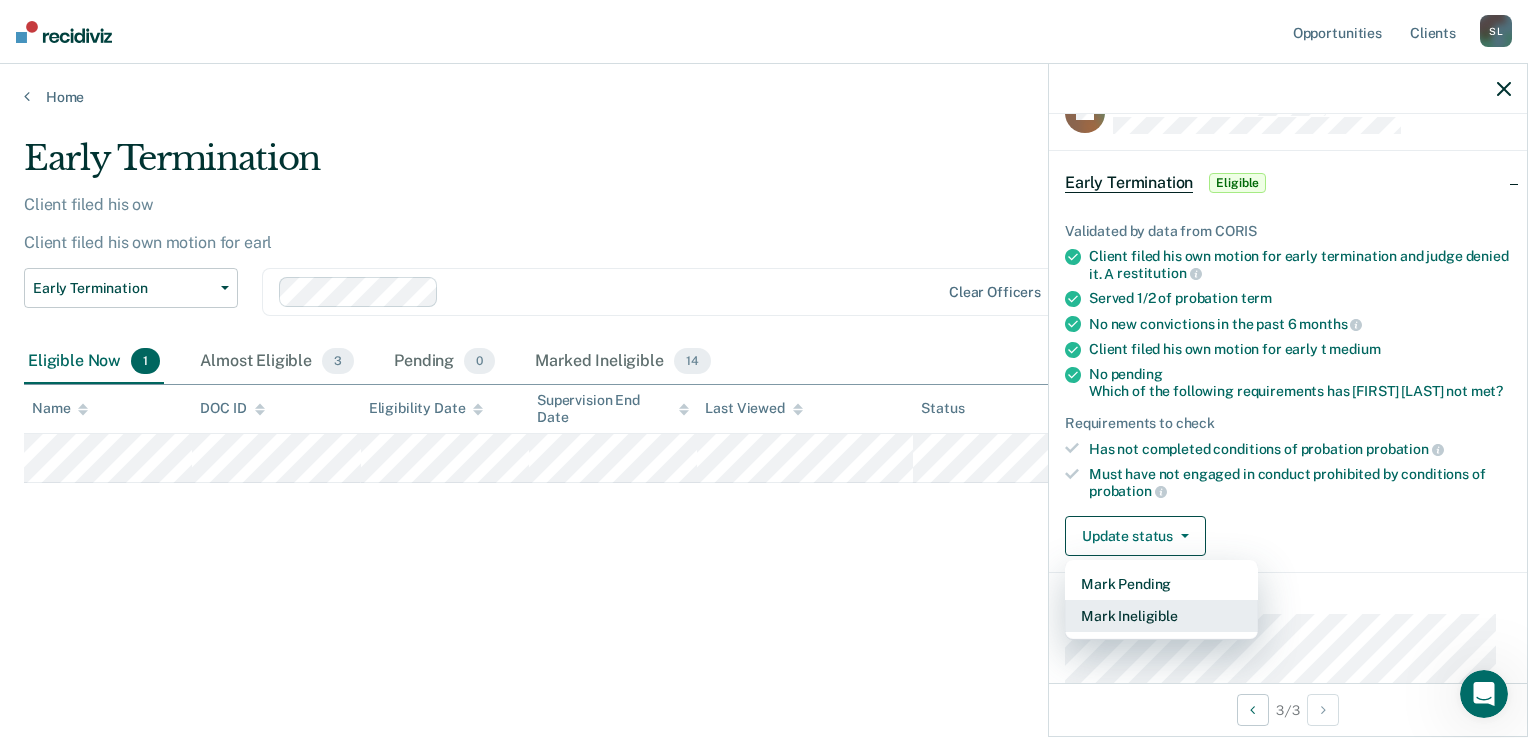 click on "Mark Ineligible" at bounding box center [1161, 616] 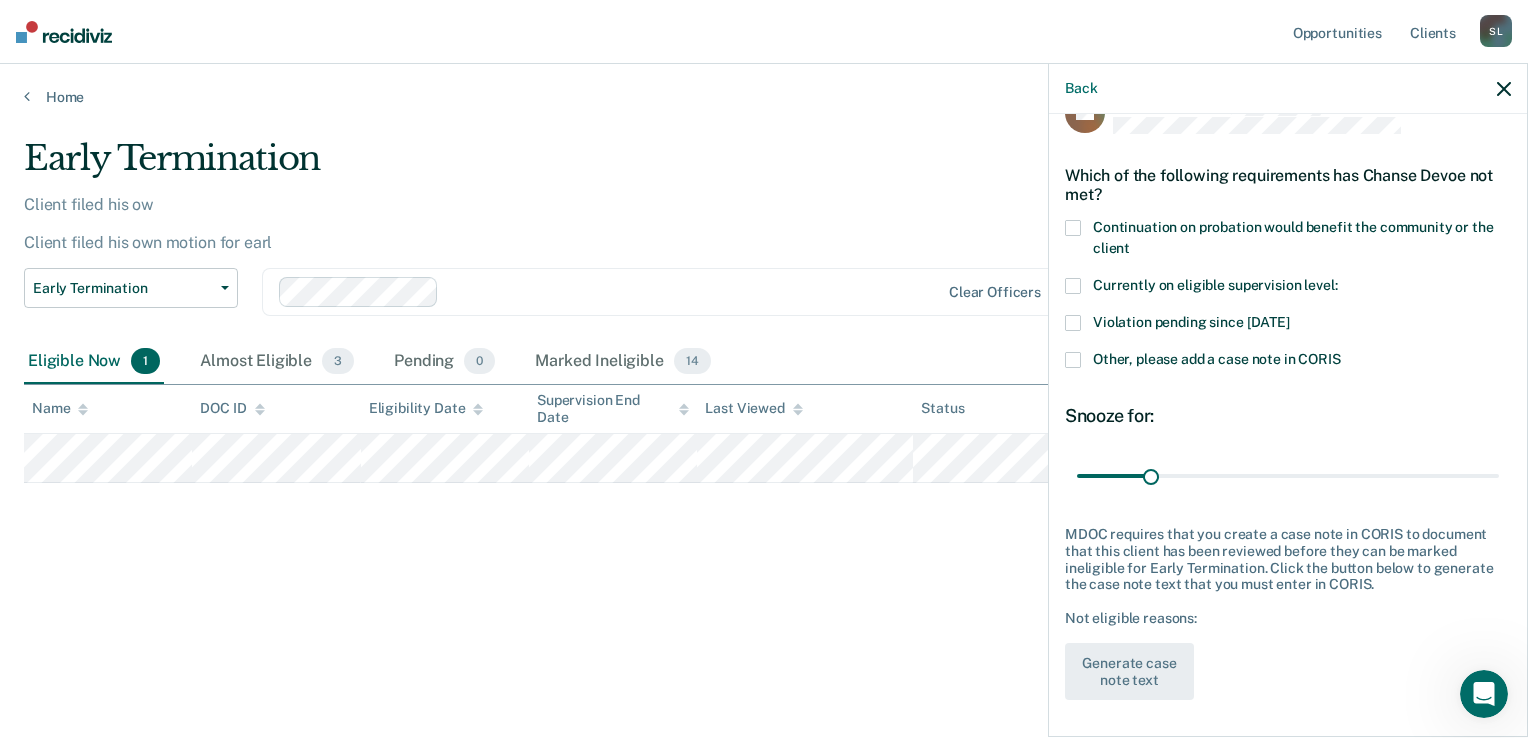 click at bounding box center [1073, 286] 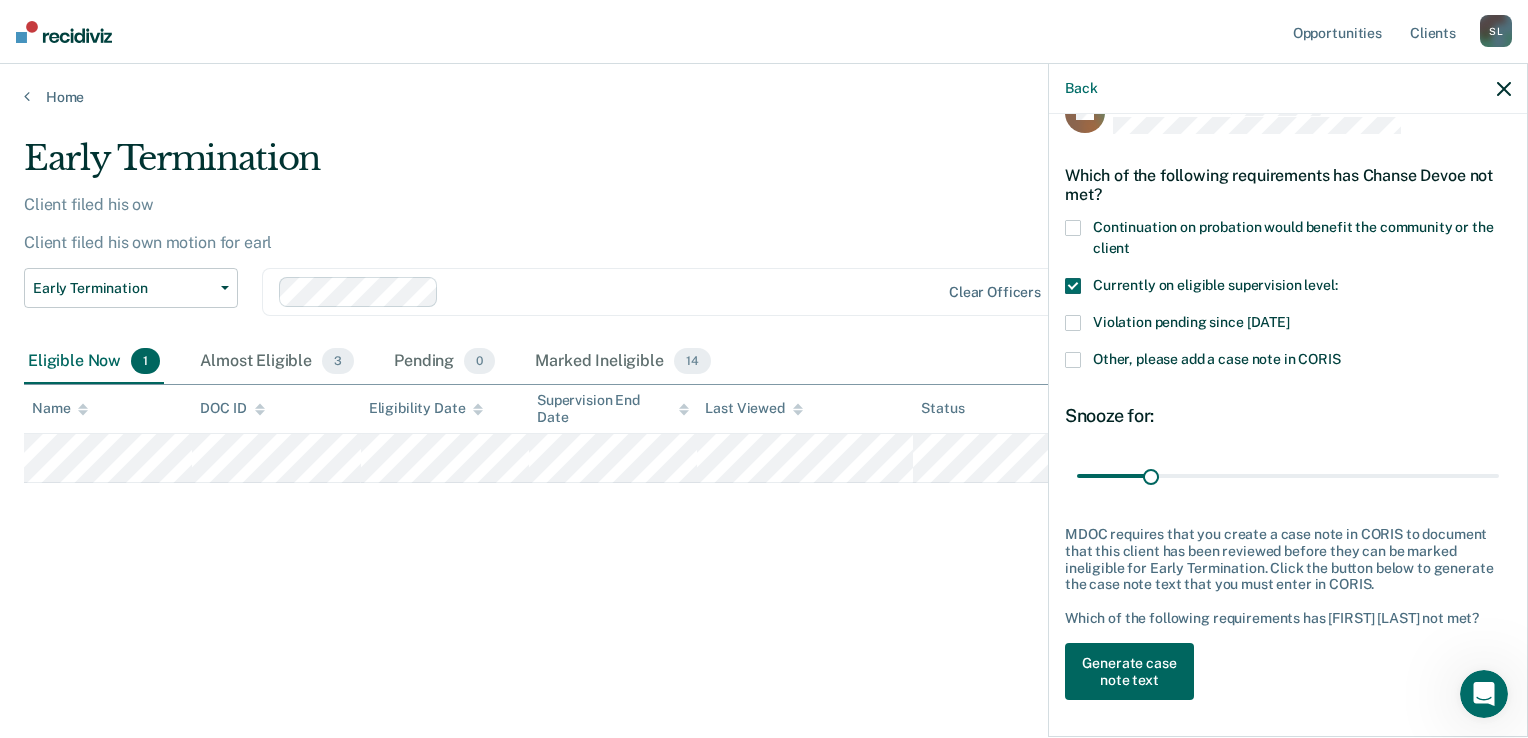 click on "Generate case note text" at bounding box center [1129, 672] 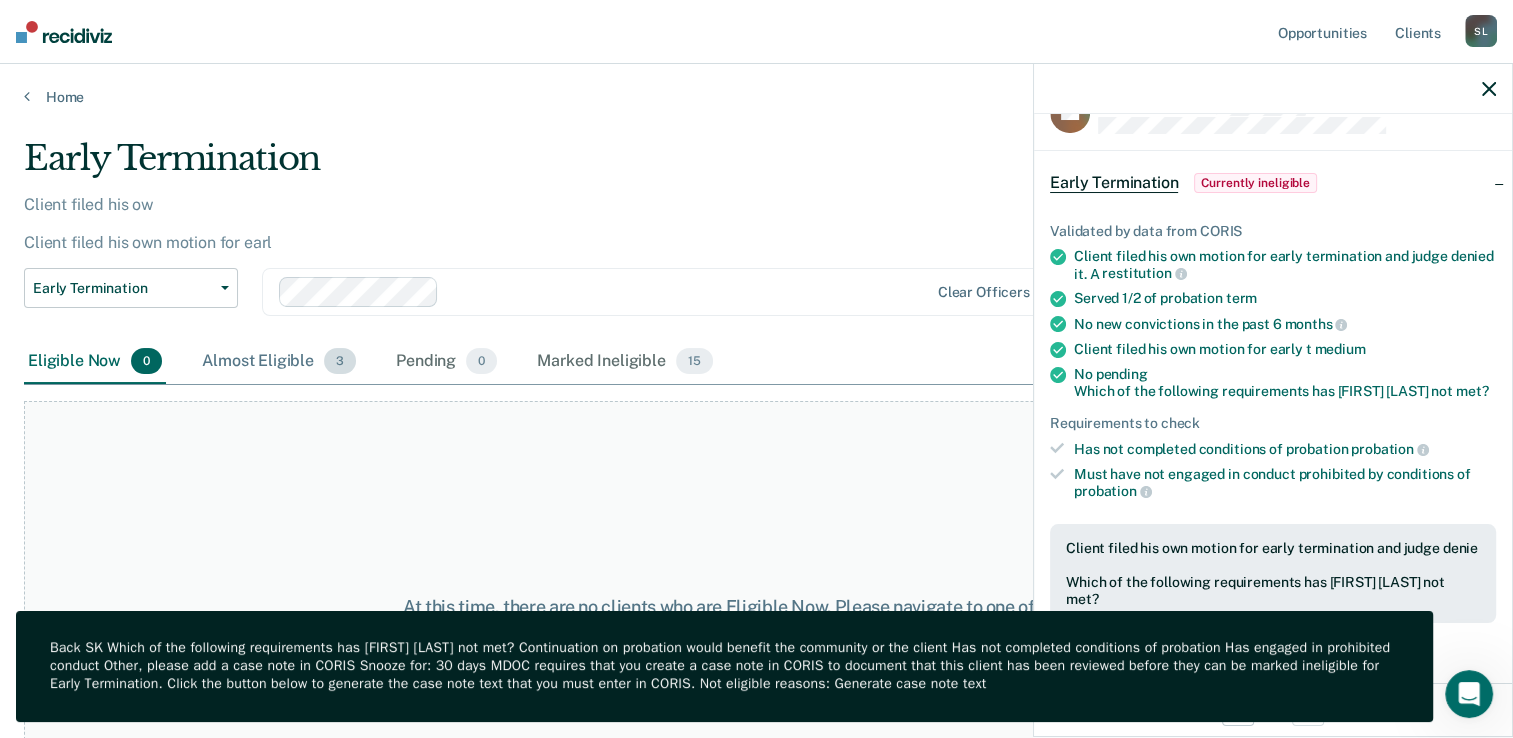 click on "Almost Eligible 3" at bounding box center [279, 362] 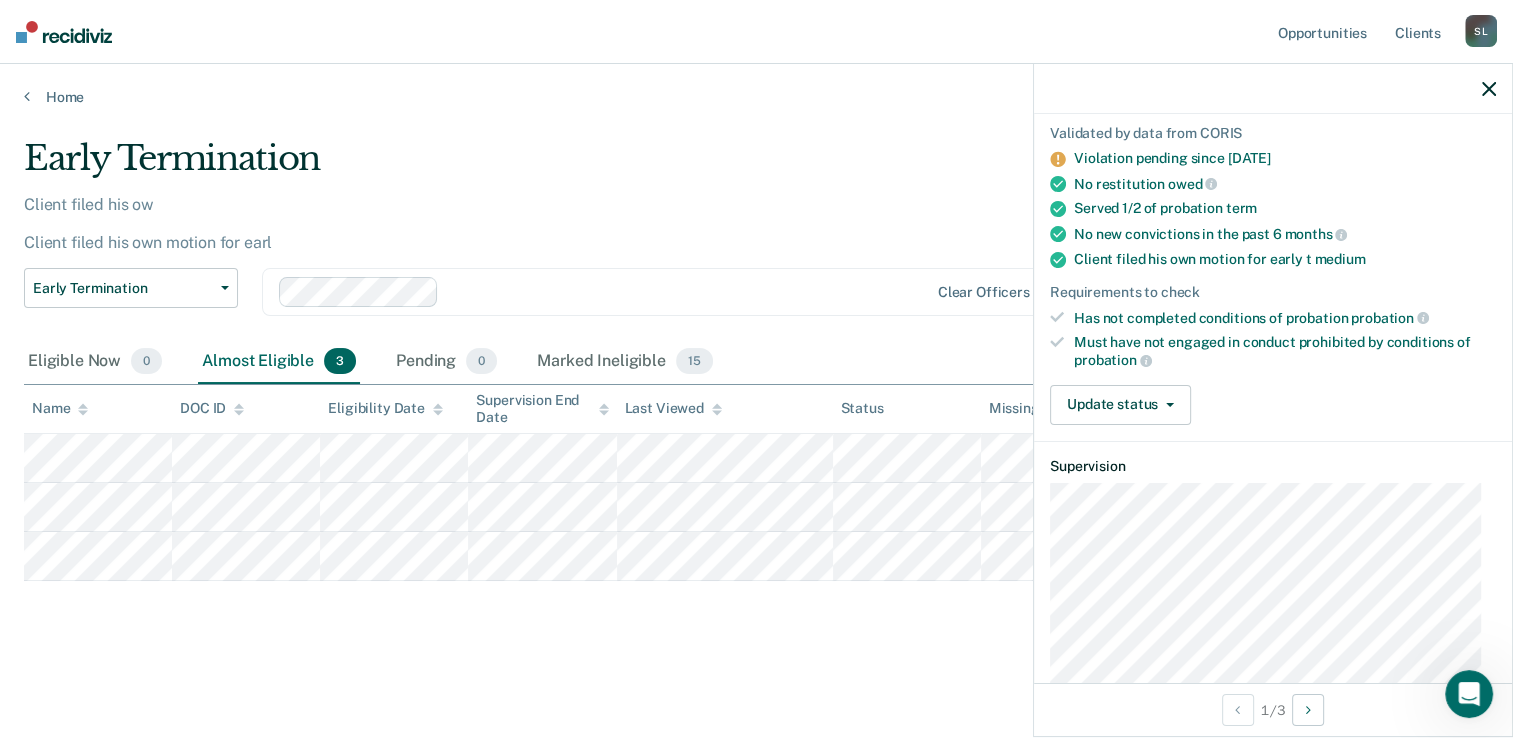 scroll, scrollTop: 200, scrollLeft: 0, axis: vertical 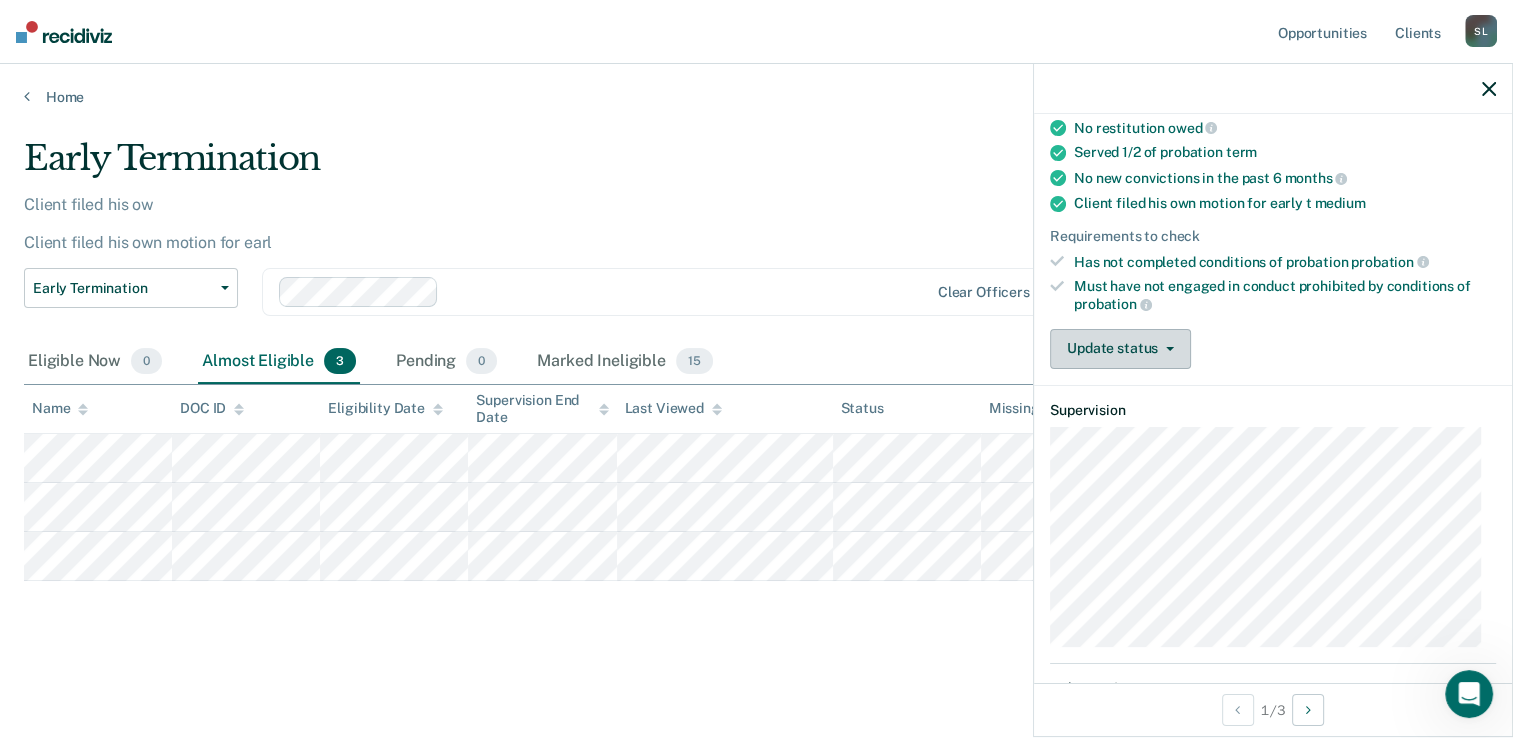 click on "Update status" at bounding box center (1120, 349) 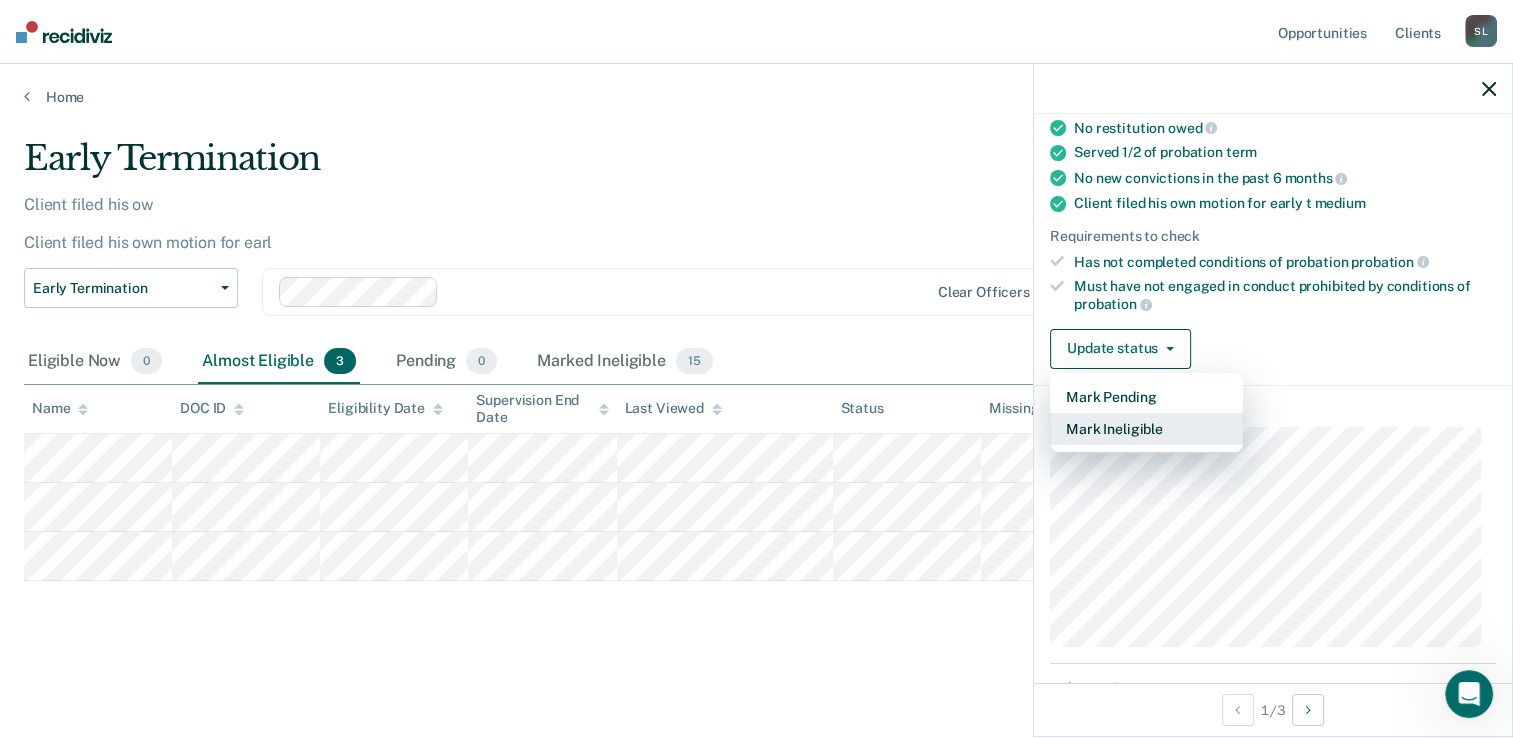 click on "Mark Ineligible" at bounding box center [1146, 429] 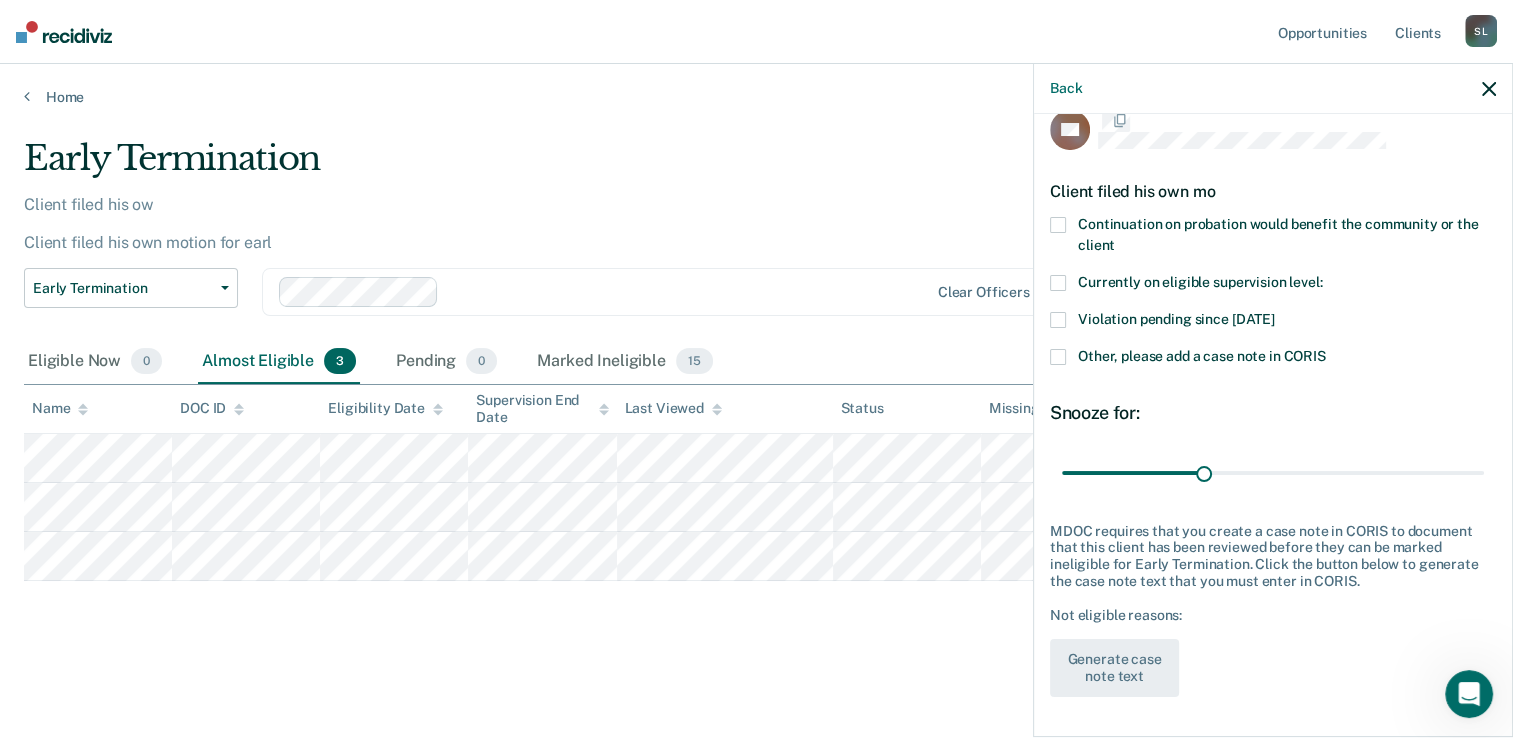 scroll, scrollTop: 46, scrollLeft: 0, axis: vertical 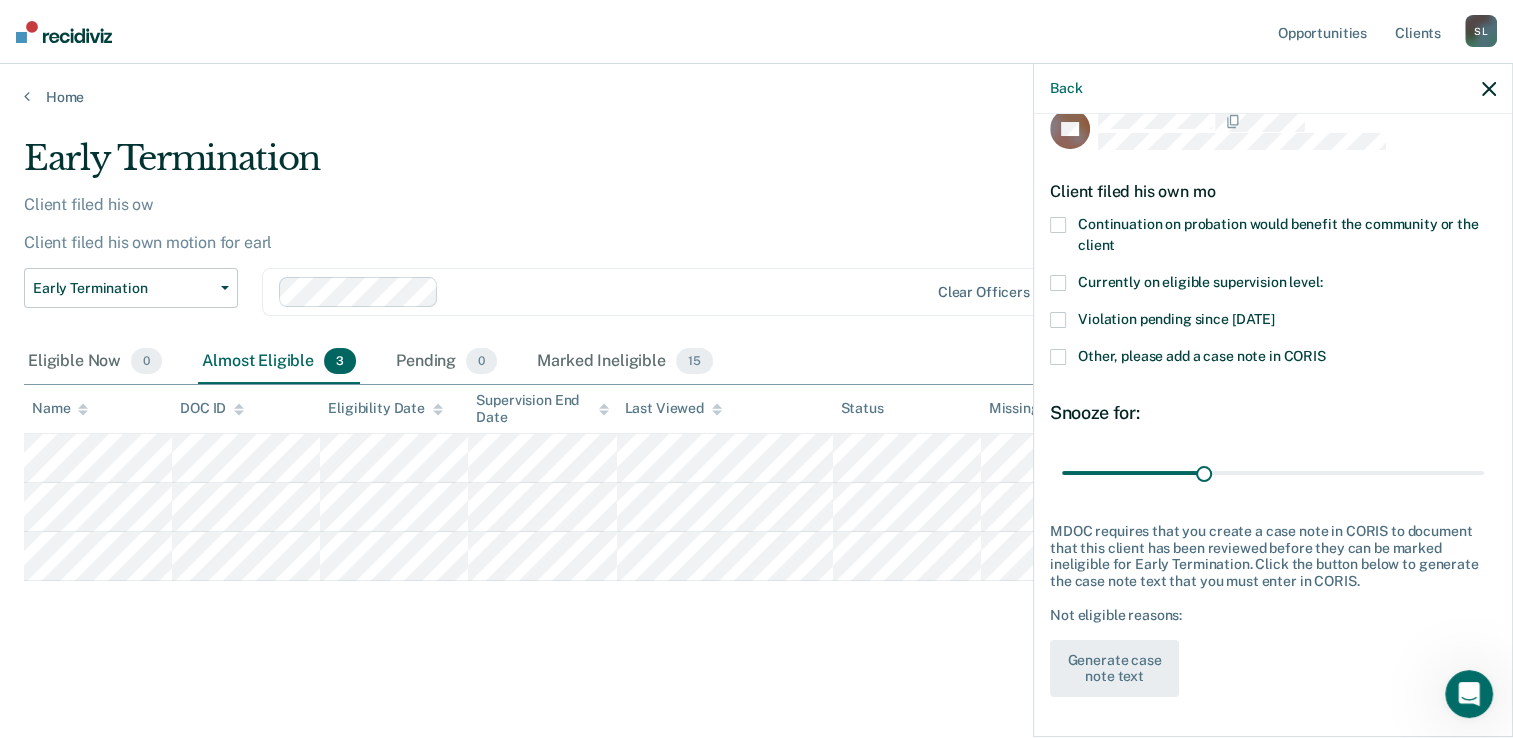 click at bounding box center [1058, 320] 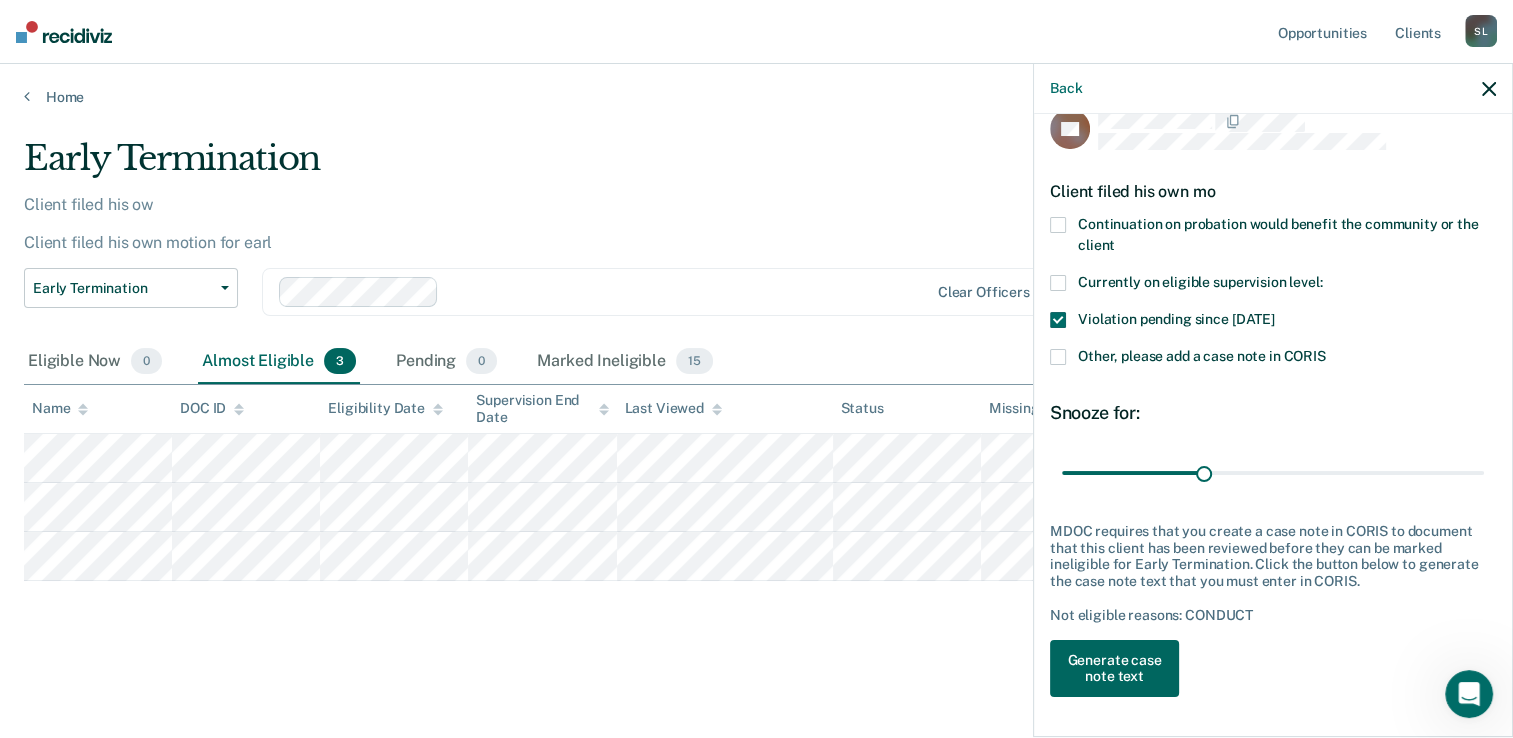 click on "Generate case note text" at bounding box center [1114, 669] 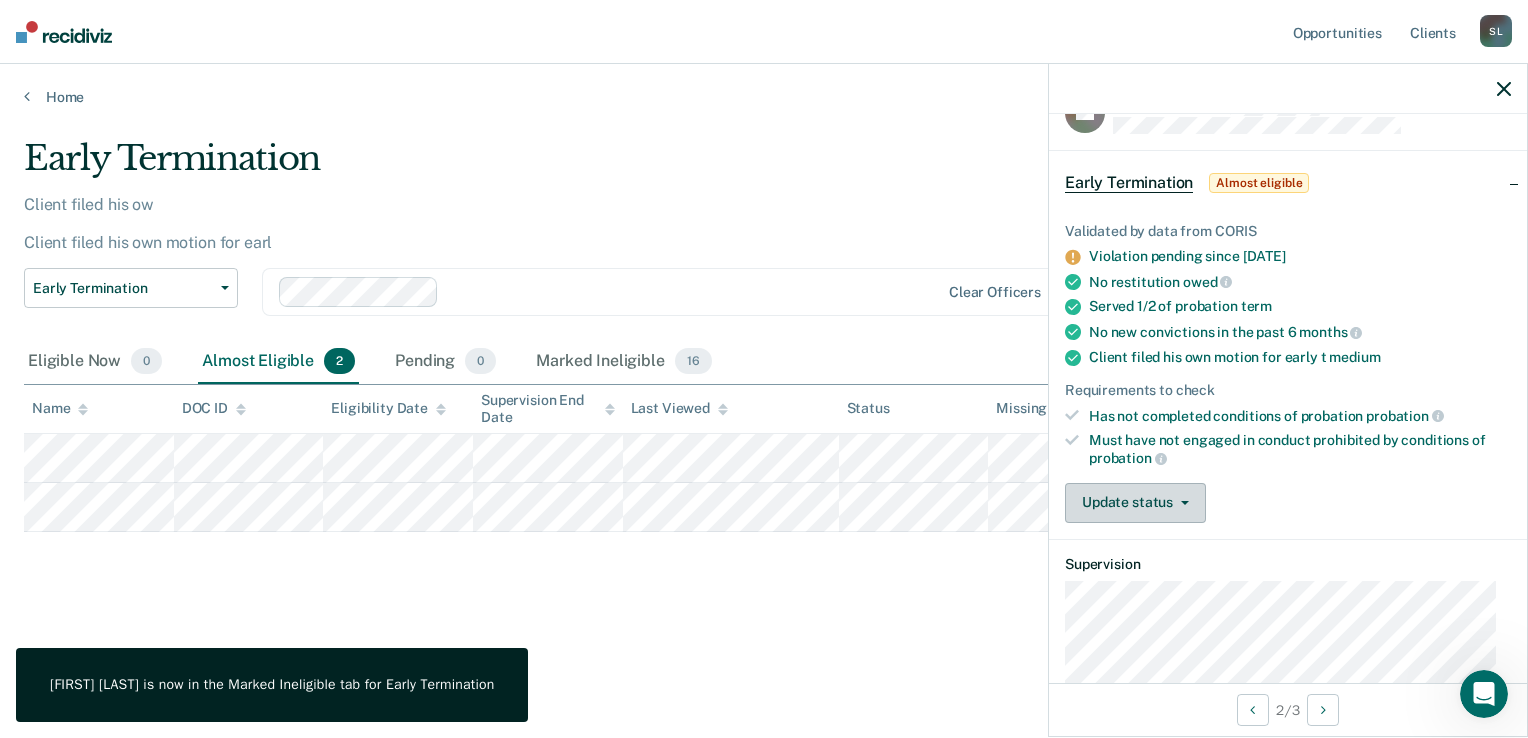 click on "Update status" at bounding box center (1135, 503) 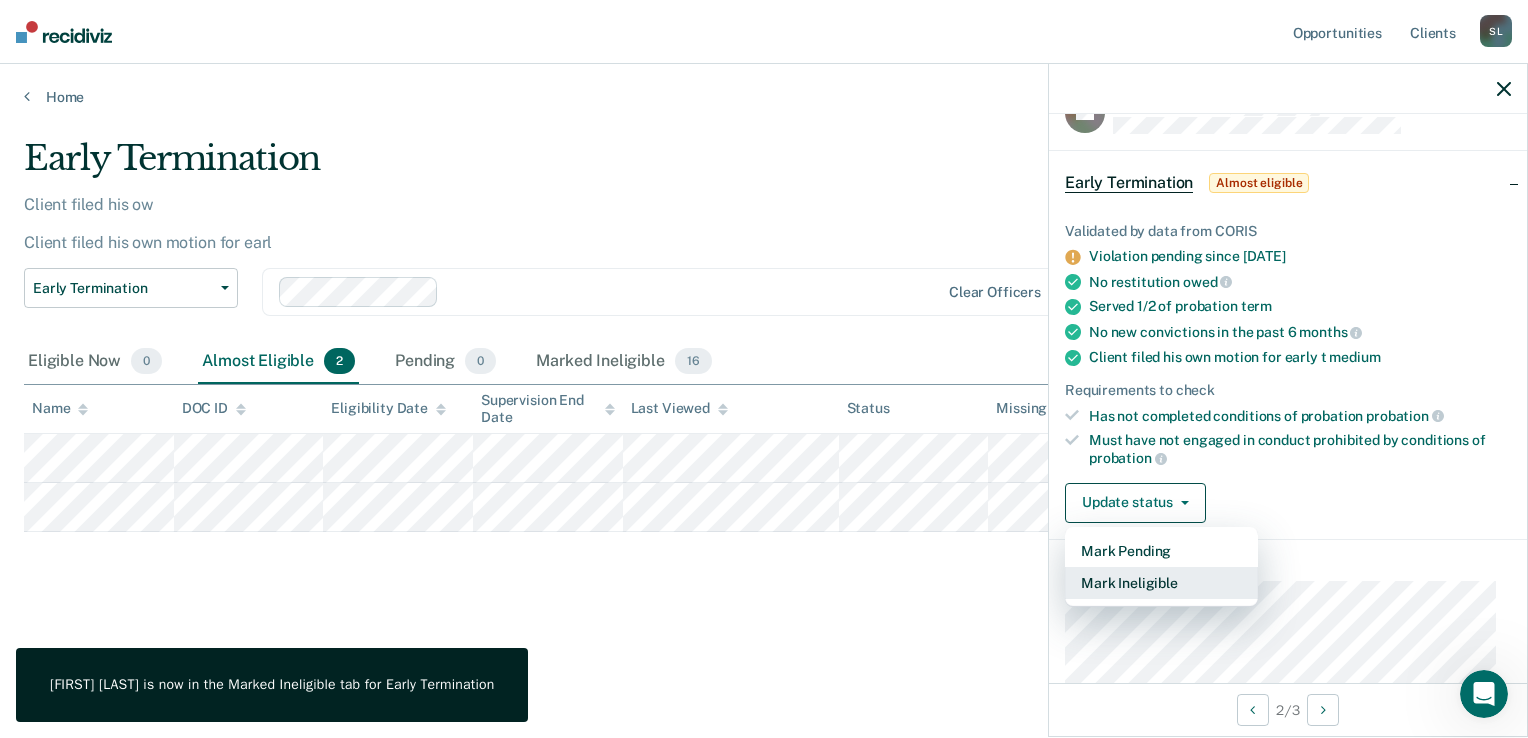 click on "Mark Ineligible" at bounding box center [1161, 583] 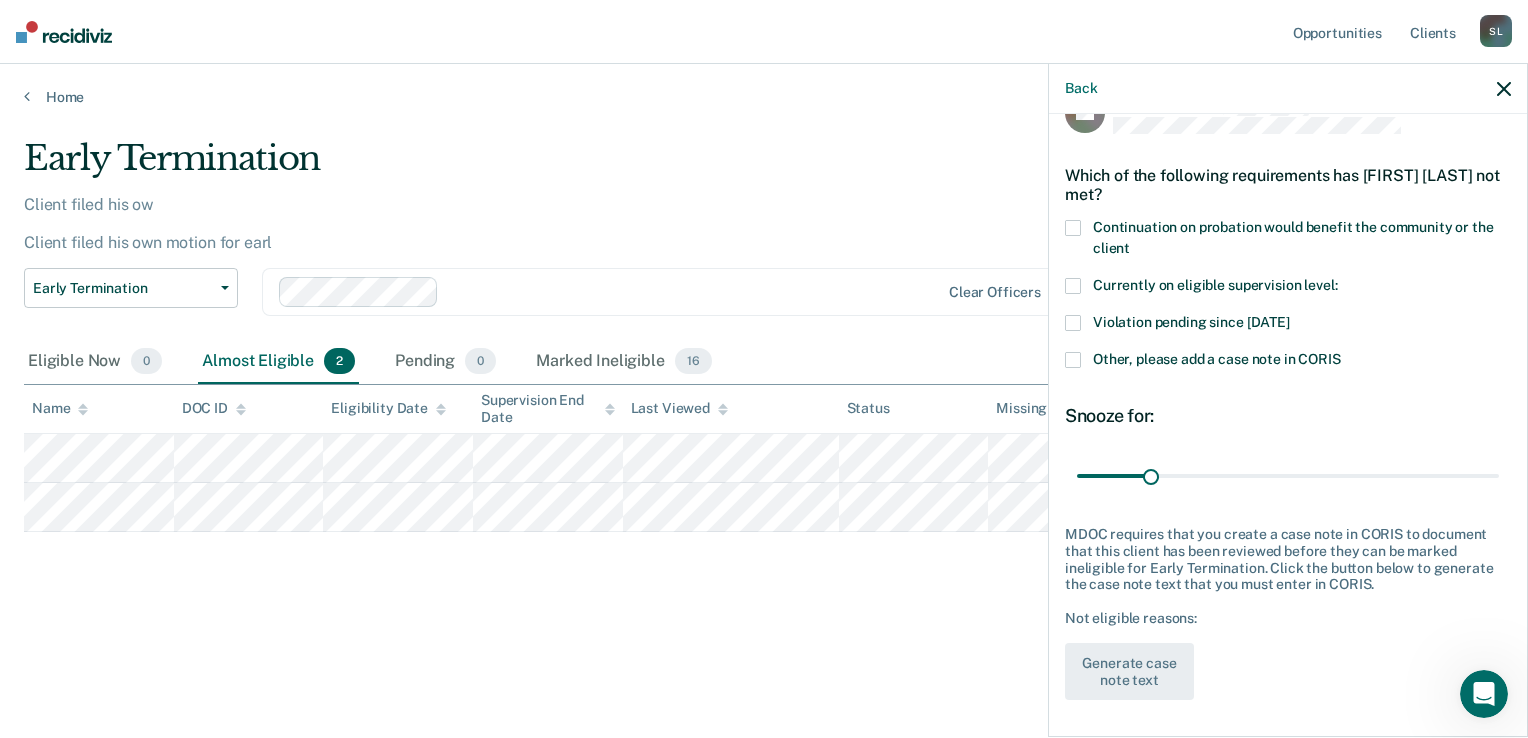 click at bounding box center (1073, 323) 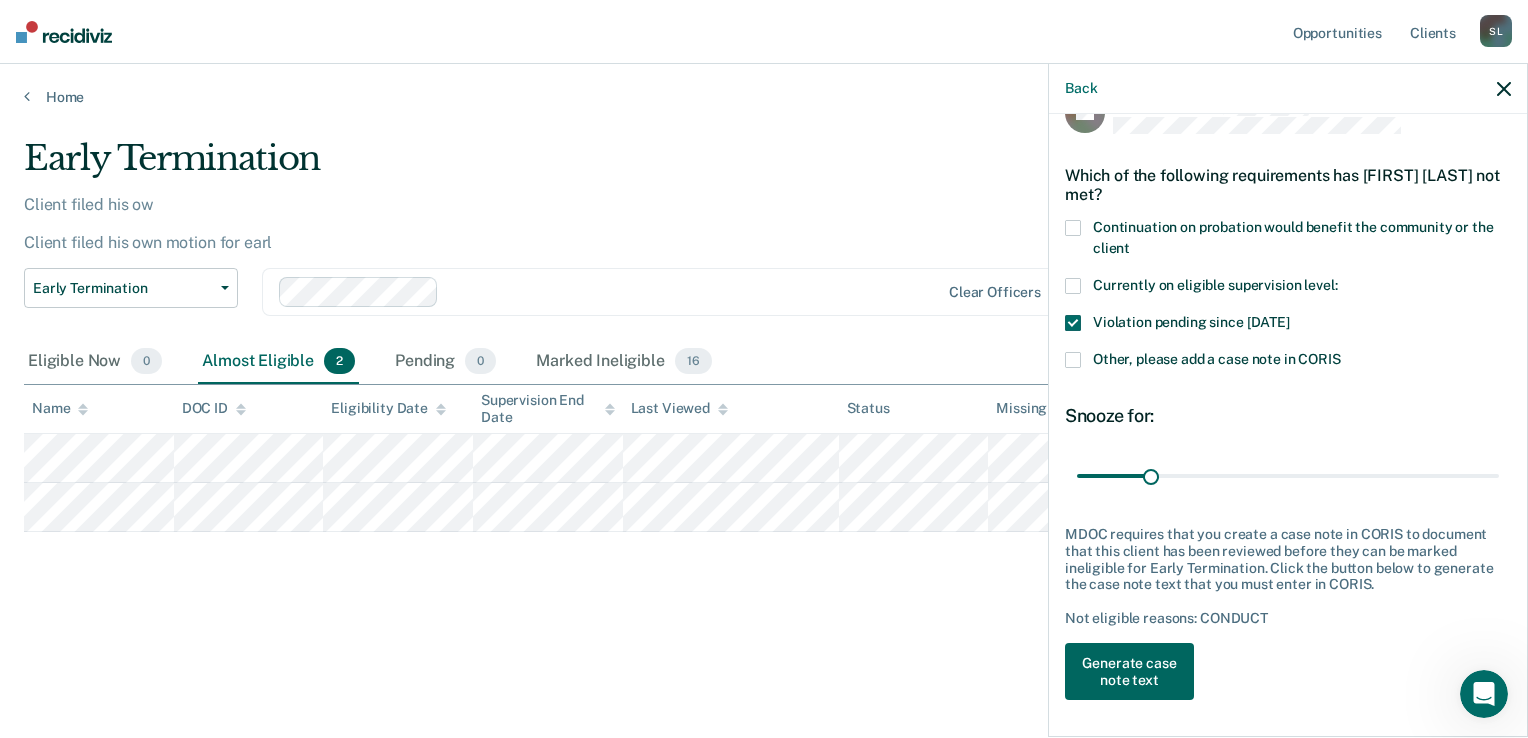 click on "Generate case note text" at bounding box center [1129, 672] 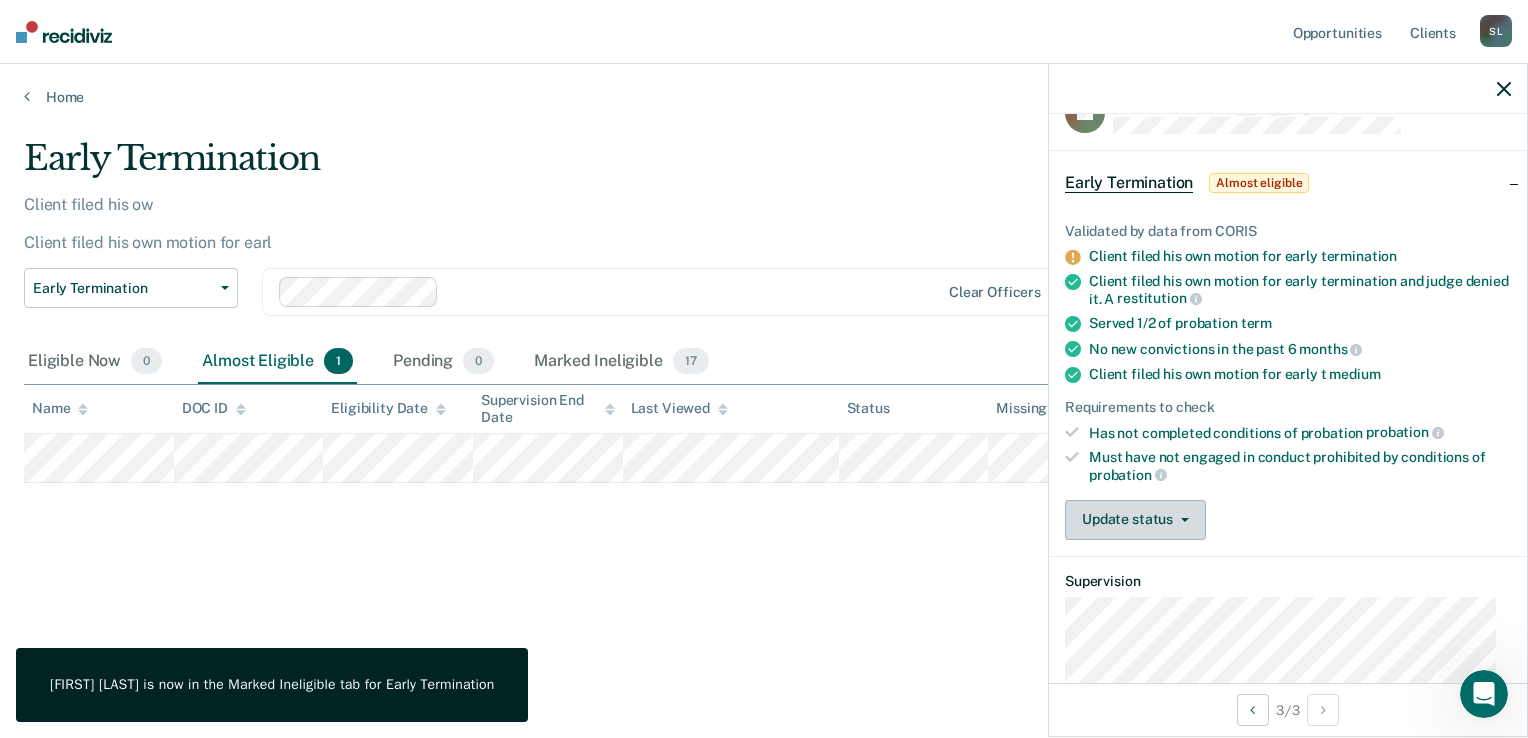 click on "Update status" at bounding box center (1135, 520) 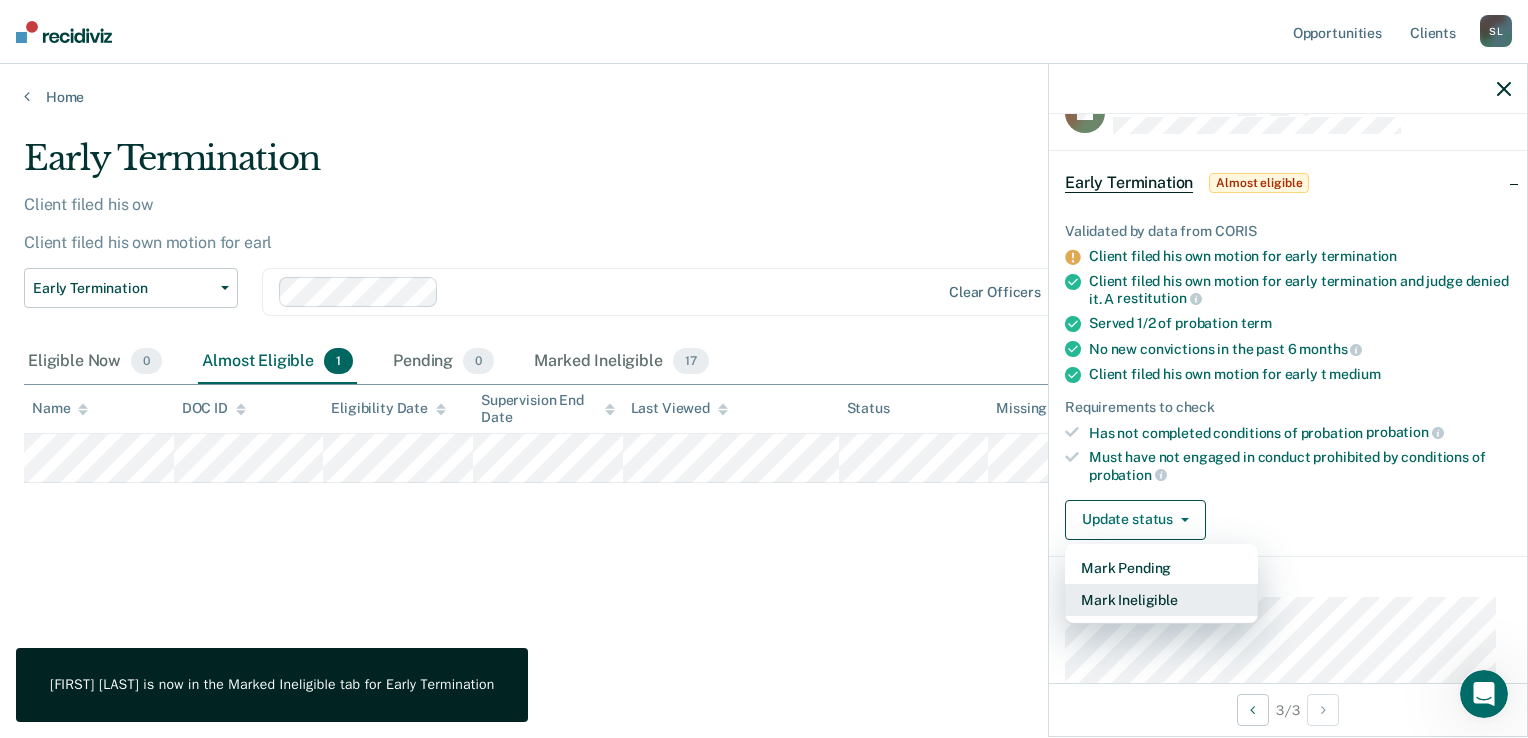 click on "Mark Ineligible" at bounding box center [1161, 600] 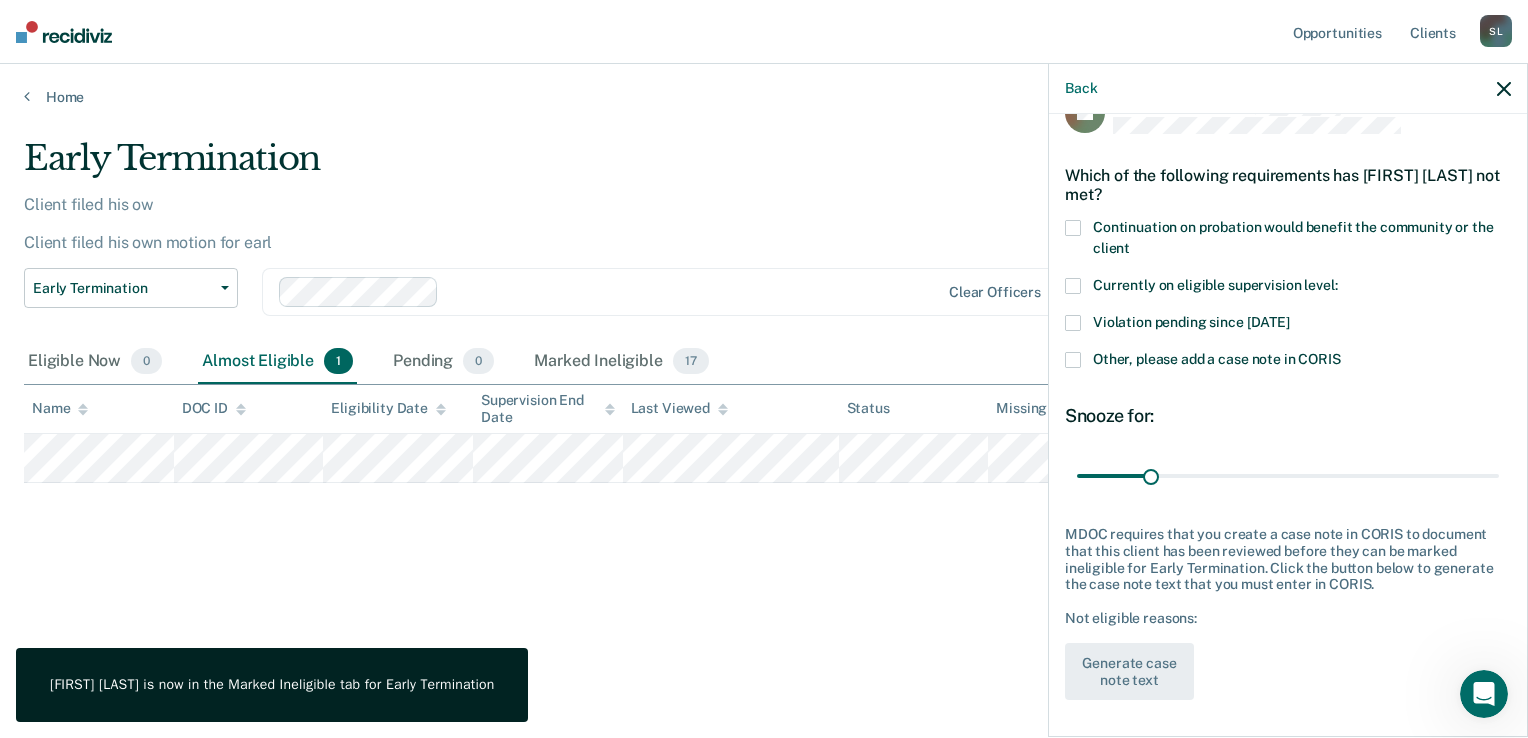 click at bounding box center [1073, 323] 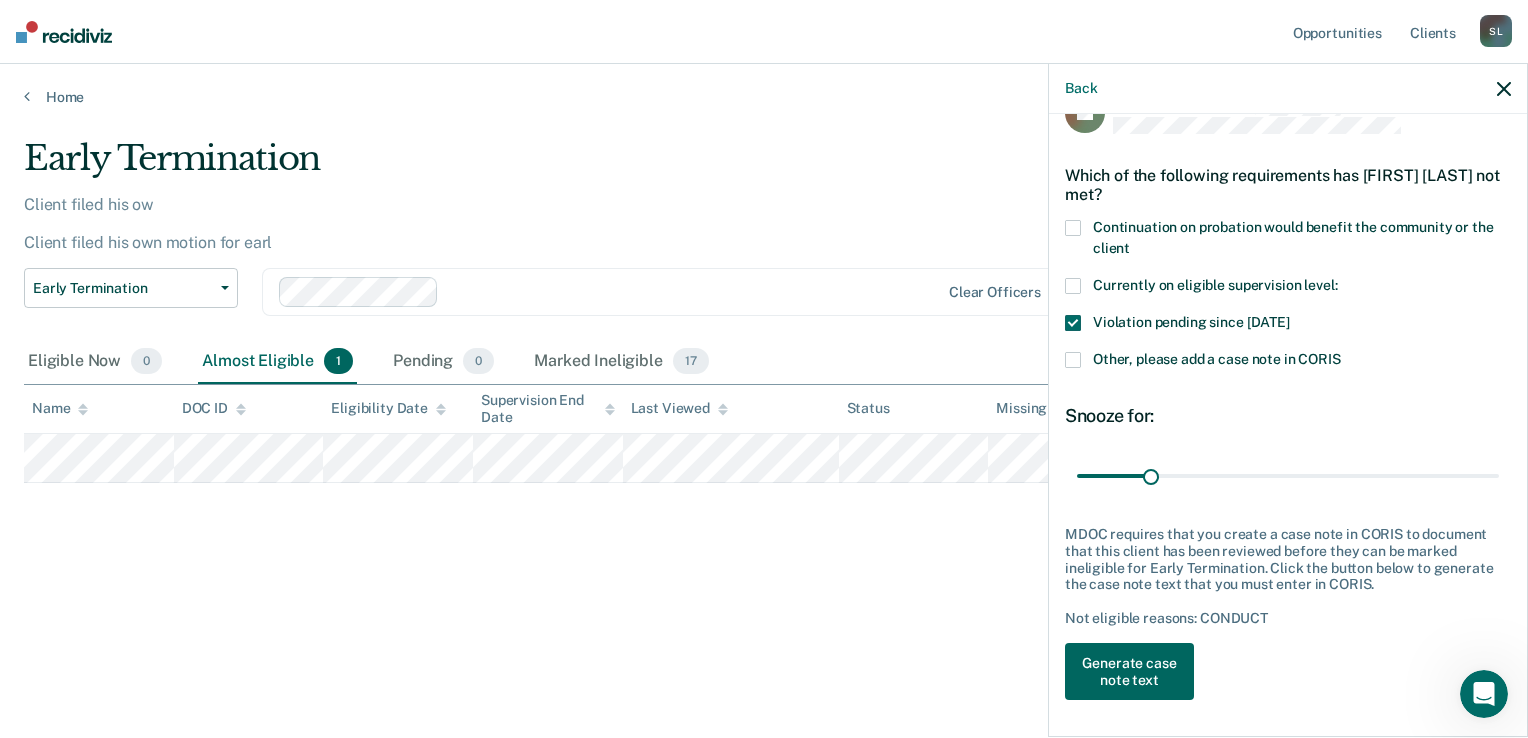 click on "Generate case note text" at bounding box center (1129, 672) 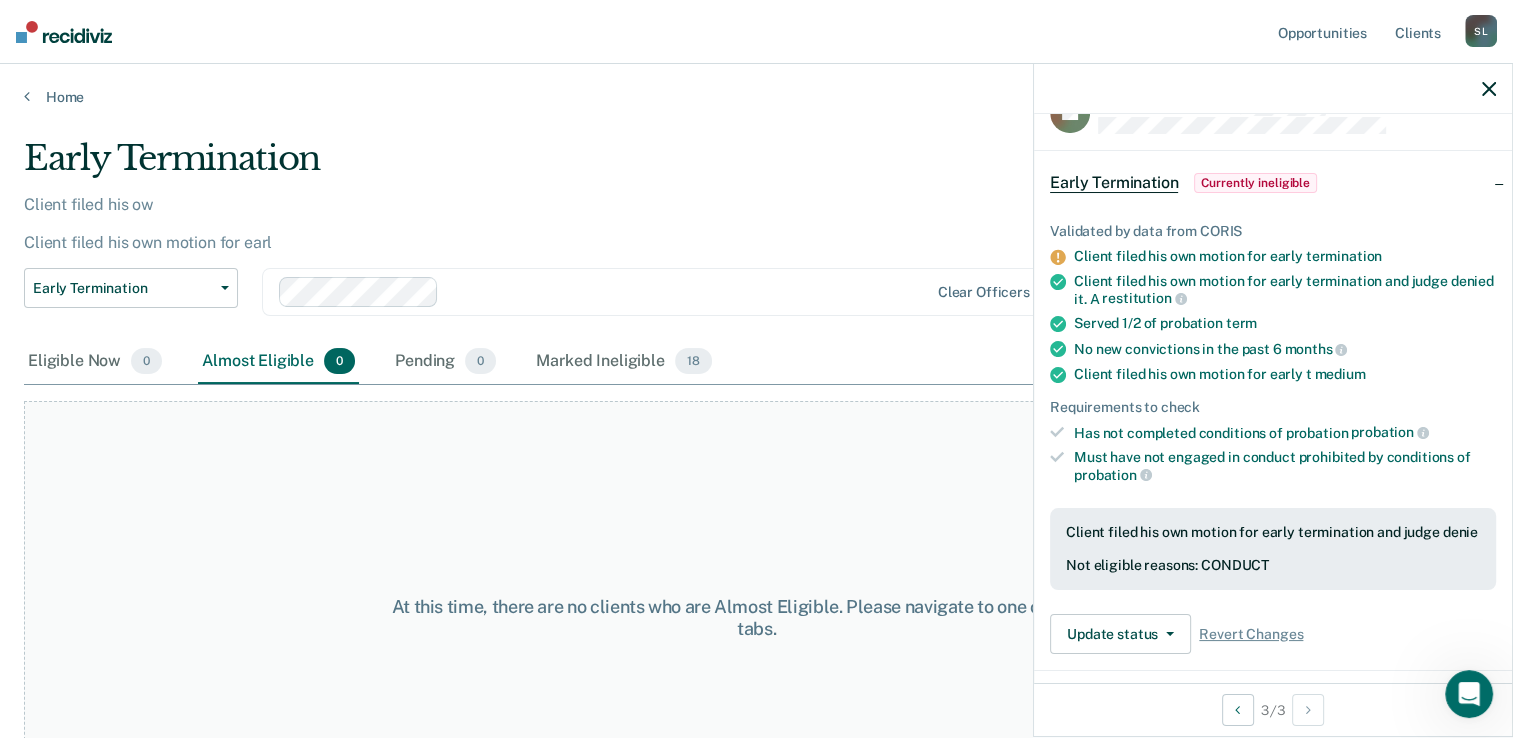 click on "S L" at bounding box center [1481, 31] 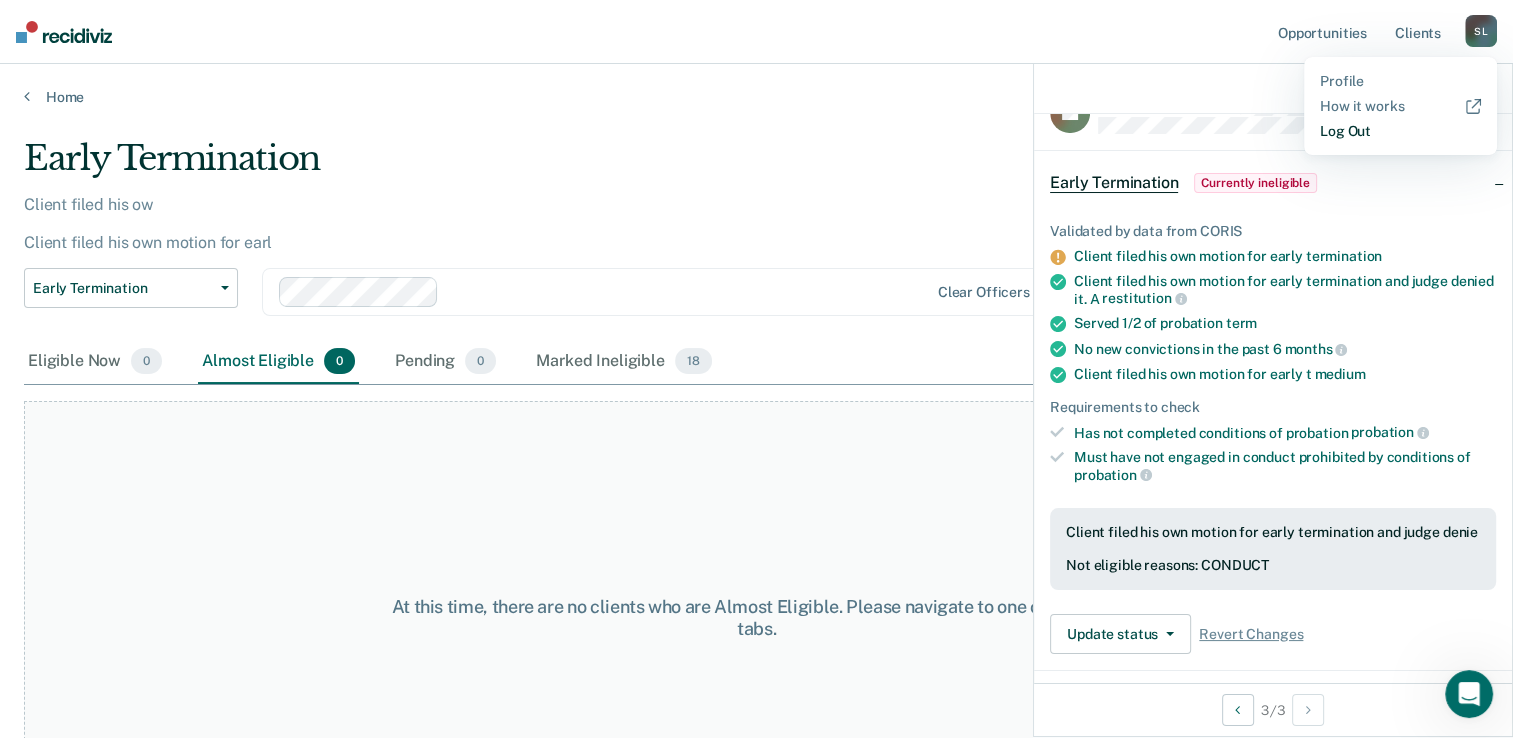 click on "Log Out" at bounding box center (1400, 131) 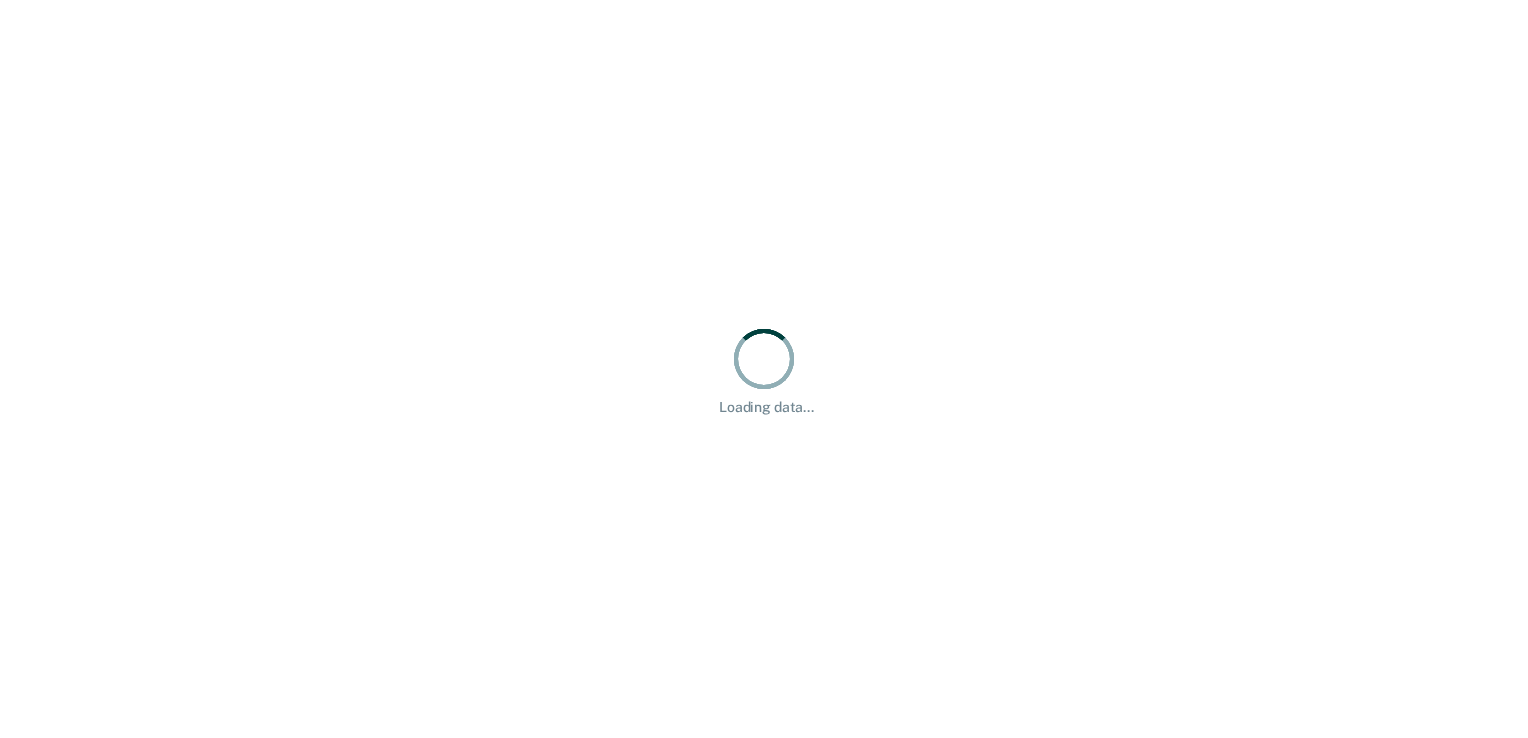 scroll, scrollTop: 0, scrollLeft: 0, axis: both 